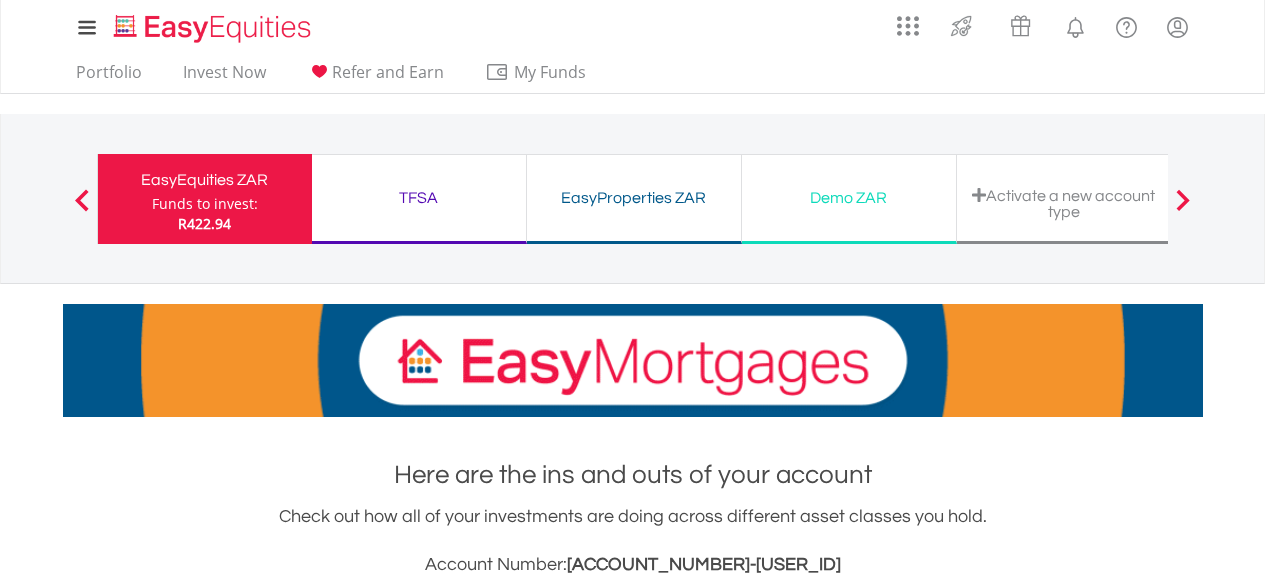 scroll, scrollTop: 1522, scrollLeft: 0, axis: vertical 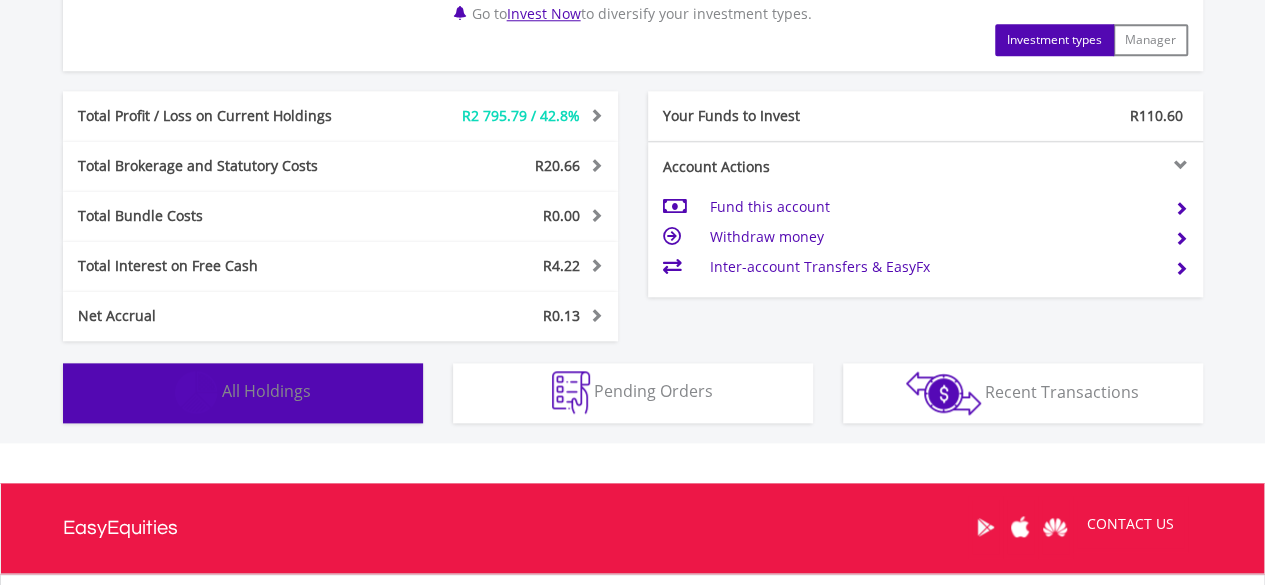click on "All Holdings" at bounding box center [266, 391] 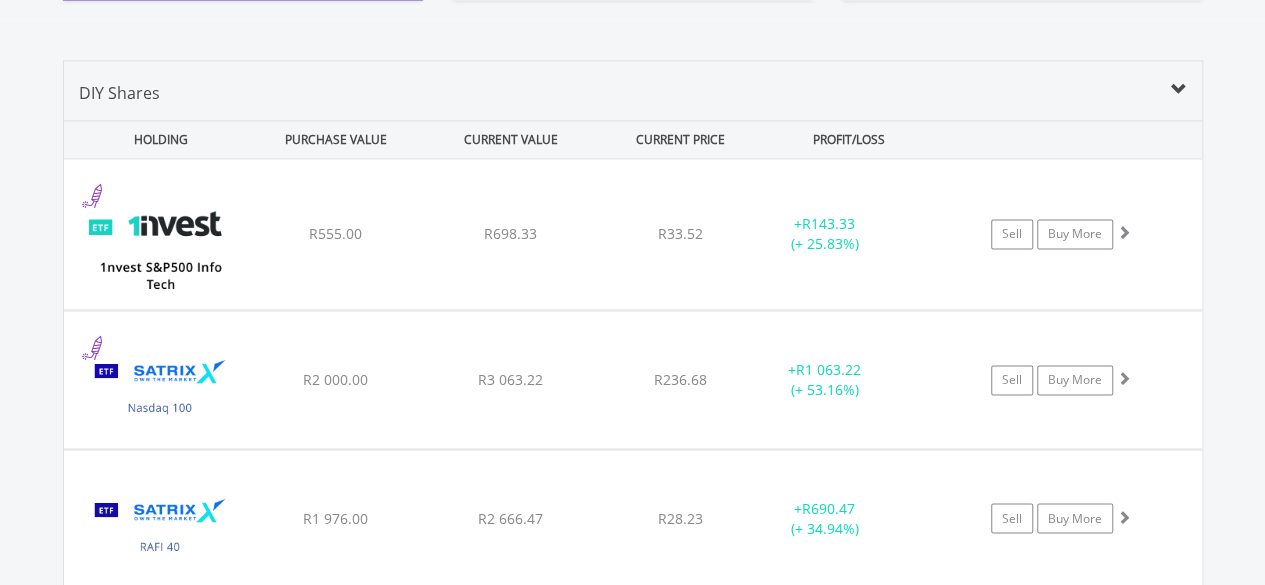 scroll, scrollTop: 1382, scrollLeft: 0, axis: vertical 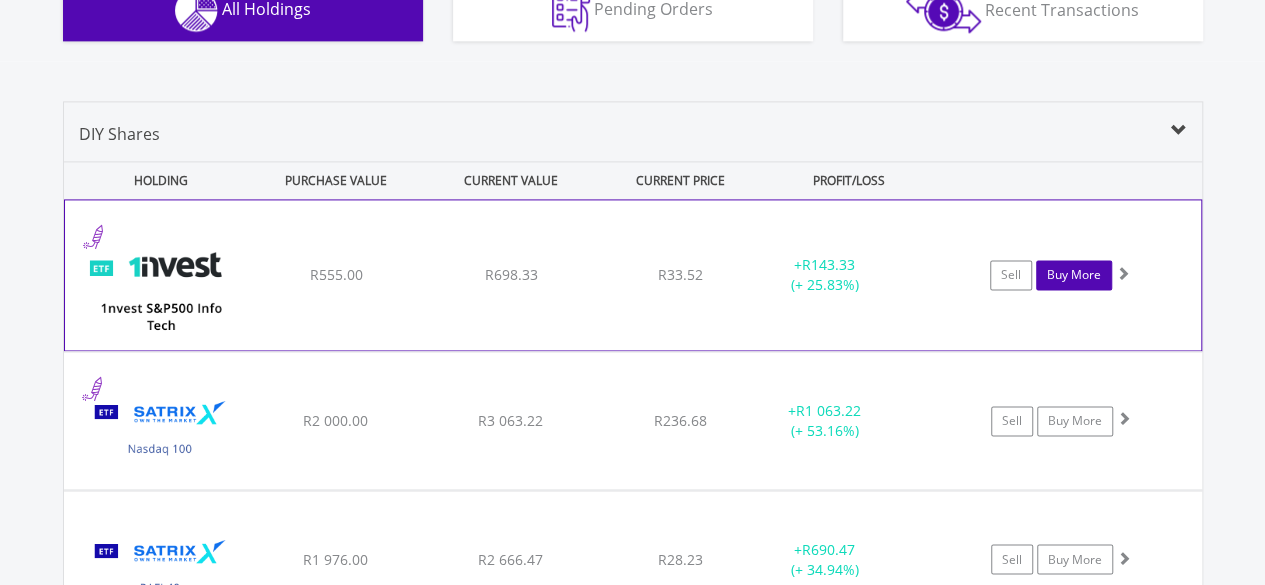 click on "Buy More" at bounding box center (1074, 275) 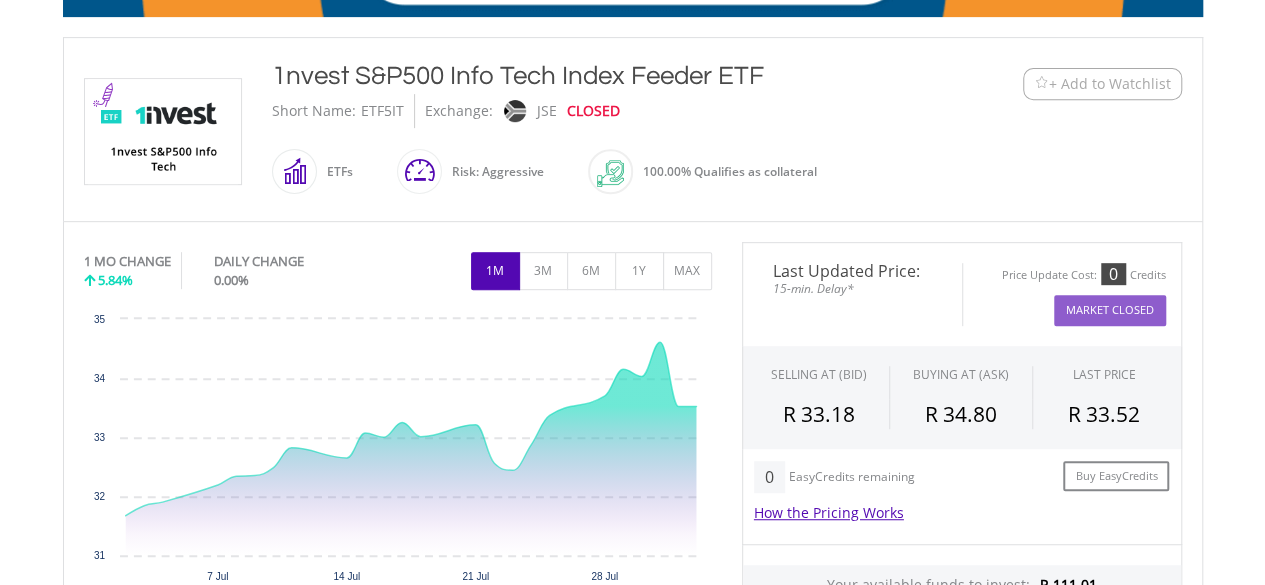 scroll, scrollTop: 0, scrollLeft: 0, axis: both 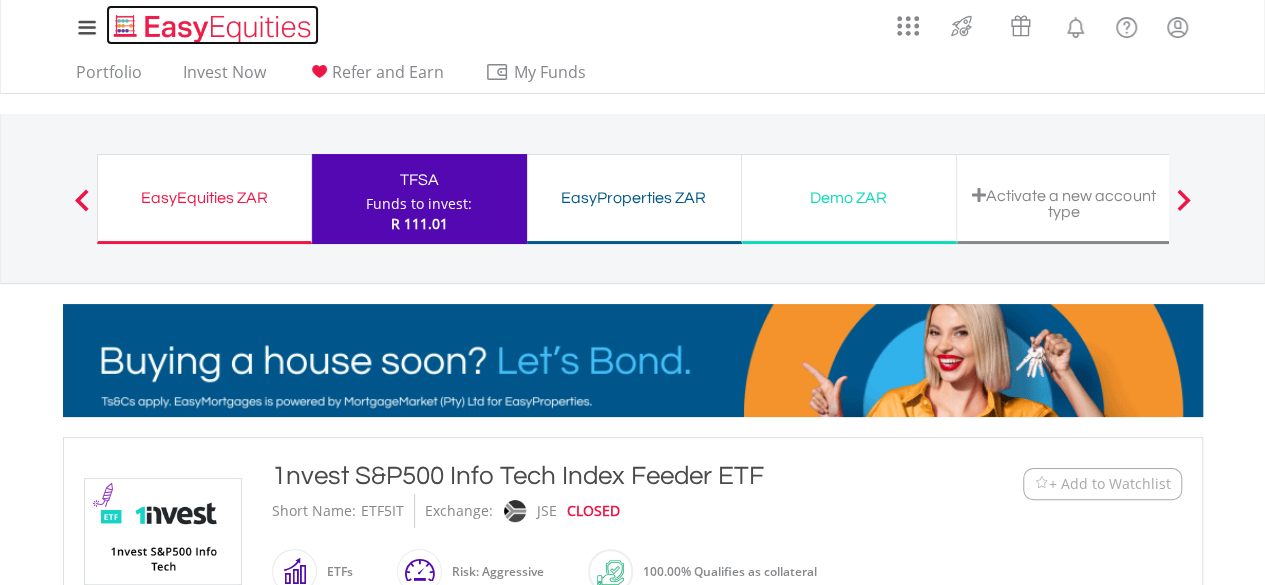 click at bounding box center (214, 28) 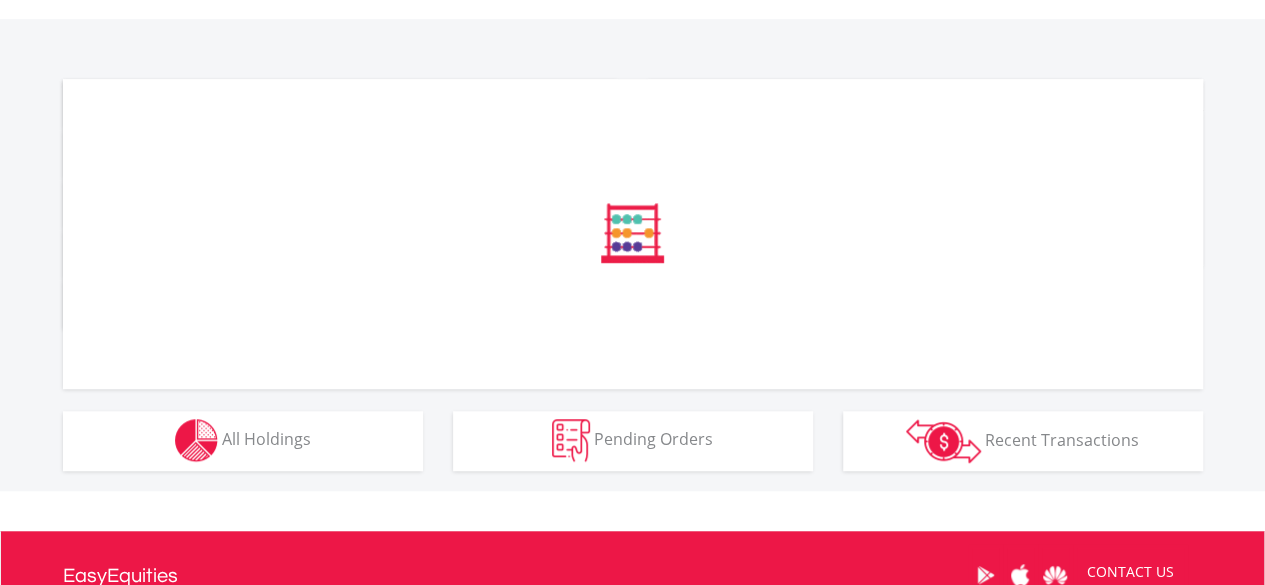 scroll, scrollTop: 580, scrollLeft: 0, axis: vertical 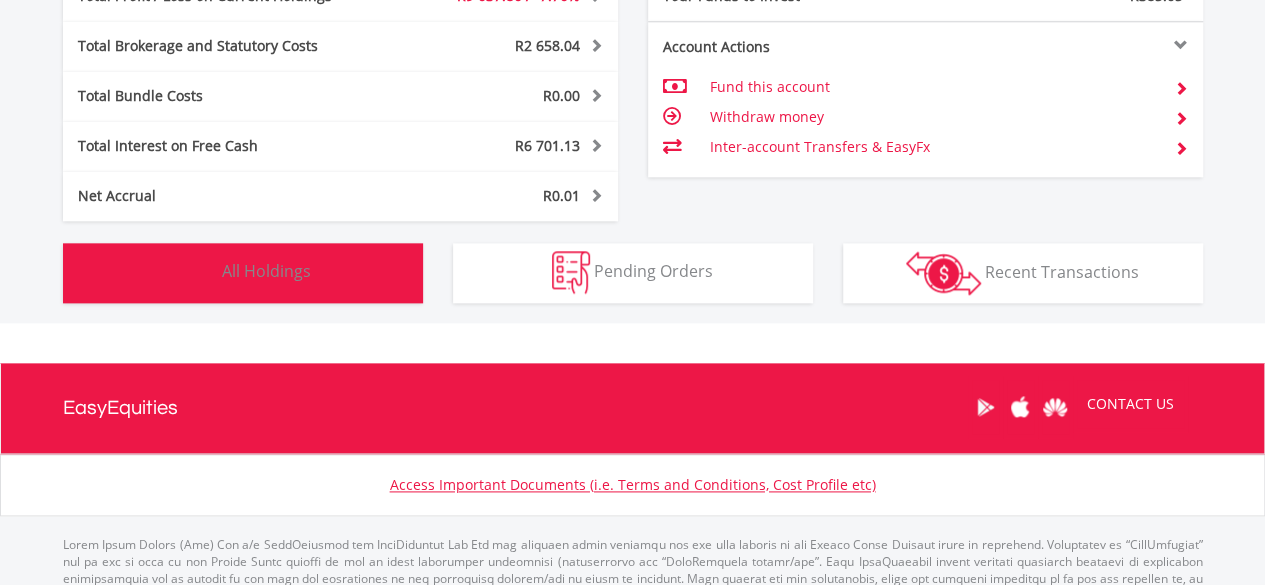 click on "Holdings
All Holdings" at bounding box center (243, 273) 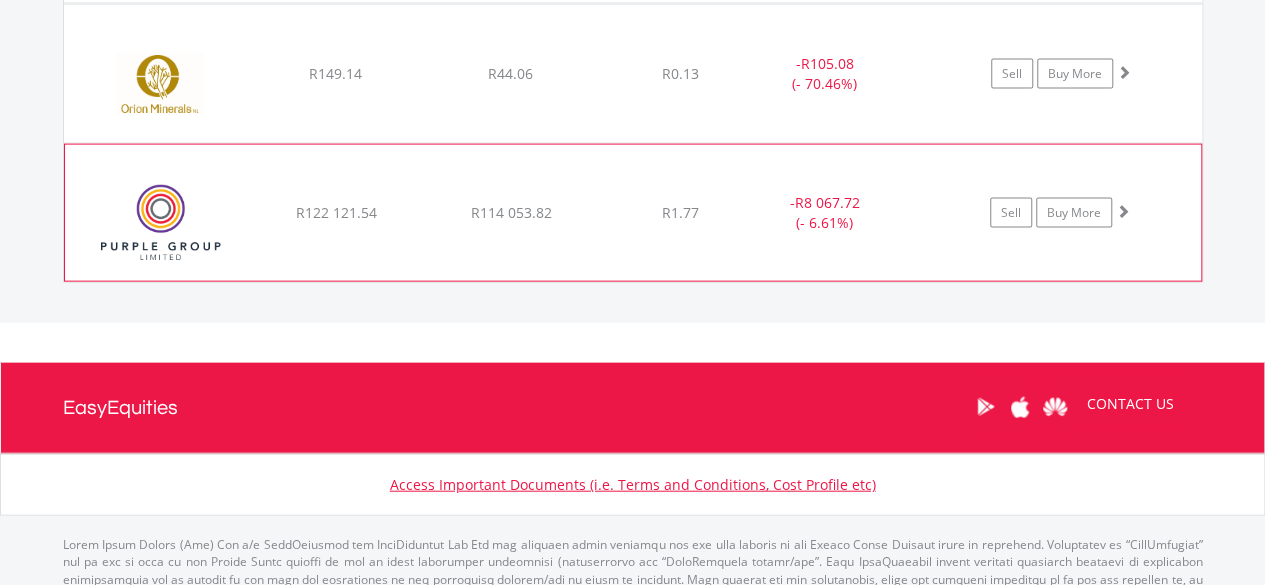 scroll, scrollTop: 2070, scrollLeft: 0, axis: vertical 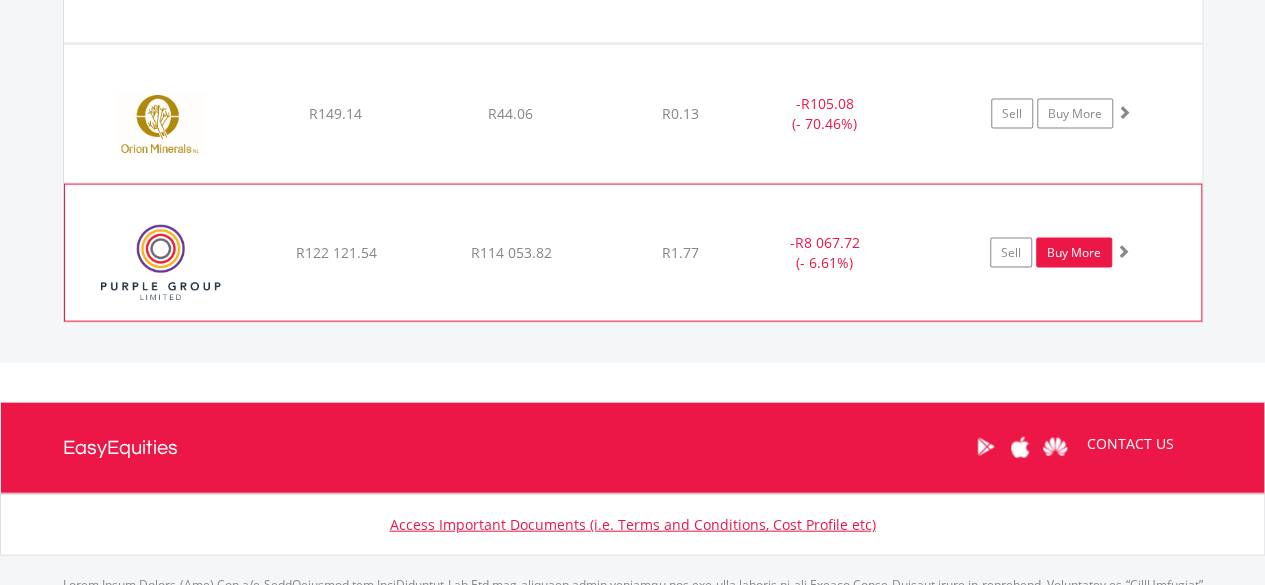 click on "Buy More" at bounding box center (1074, 253) 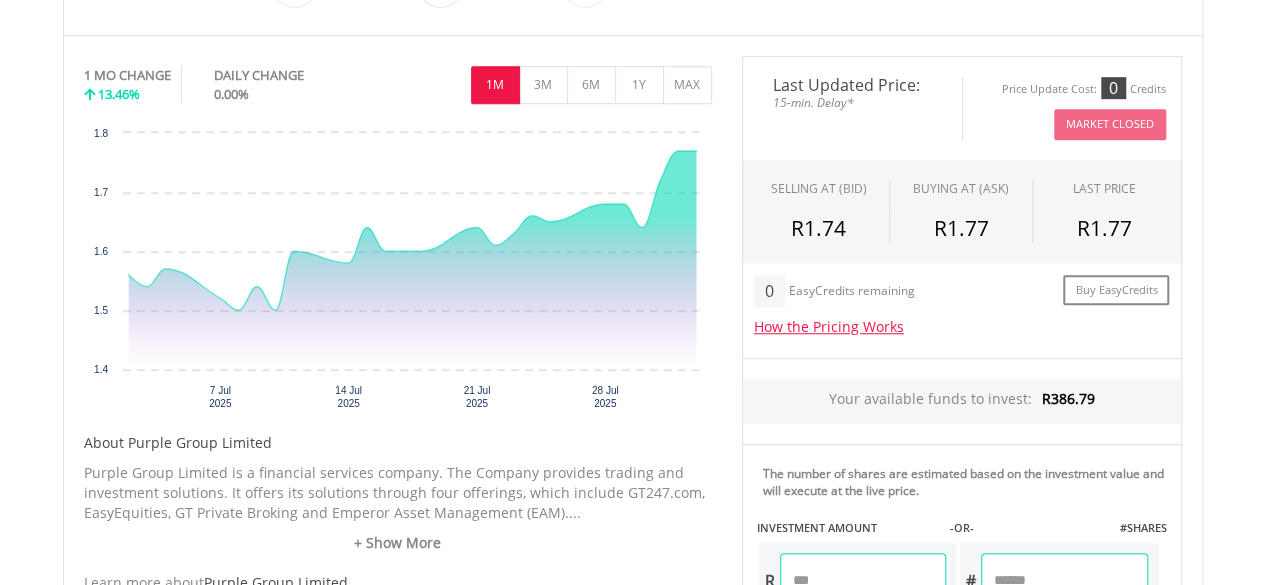 scroll, scrollTop: 700, scrollLeft: 0, axis: vertical 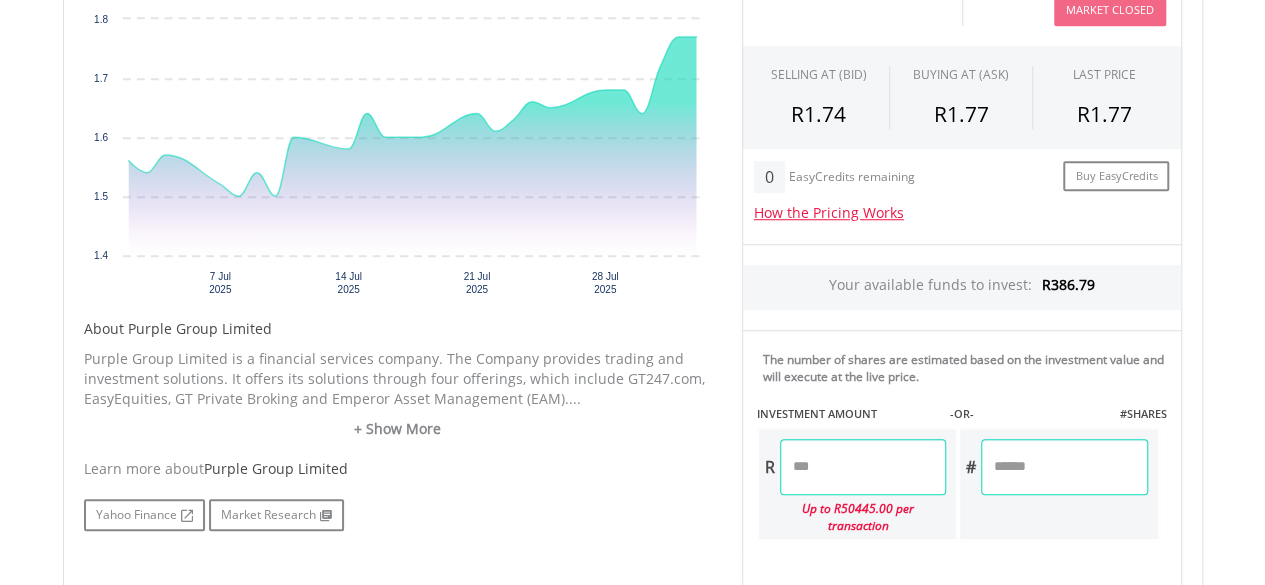 click at bounding box center (863, 467) 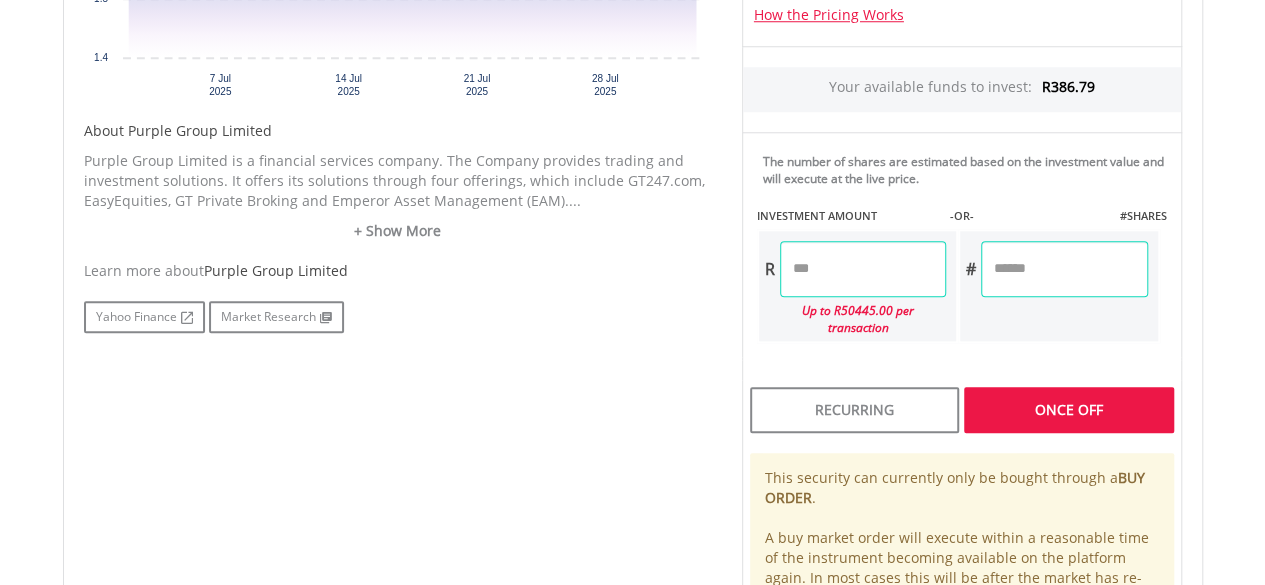 scroll, scrollTop: 900, scrollLeft: 0, axis: vertical 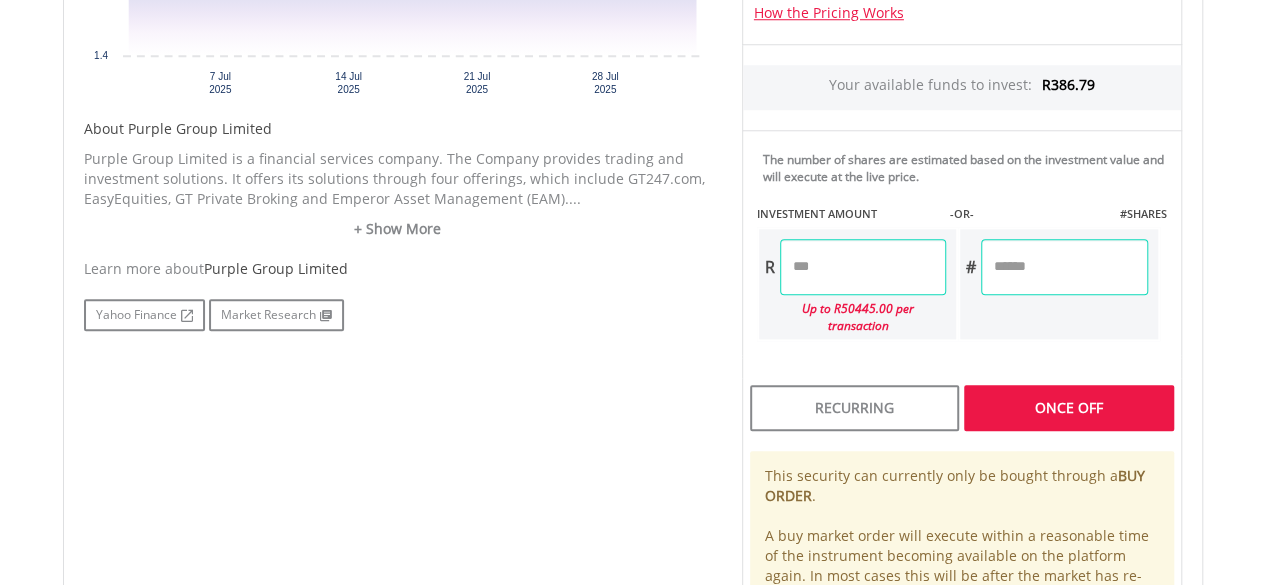 click on "Last Updated Price:
15-min. Delay*
Price Update Cost:
0
Credits
Market Closed
SELLING AT (BID)
BUYING AT                     (ASK)
LAST PRICE
R1.74
R1.77
R1.77
0
EasyCredits remaining
R" at bounding box center [962, 206] 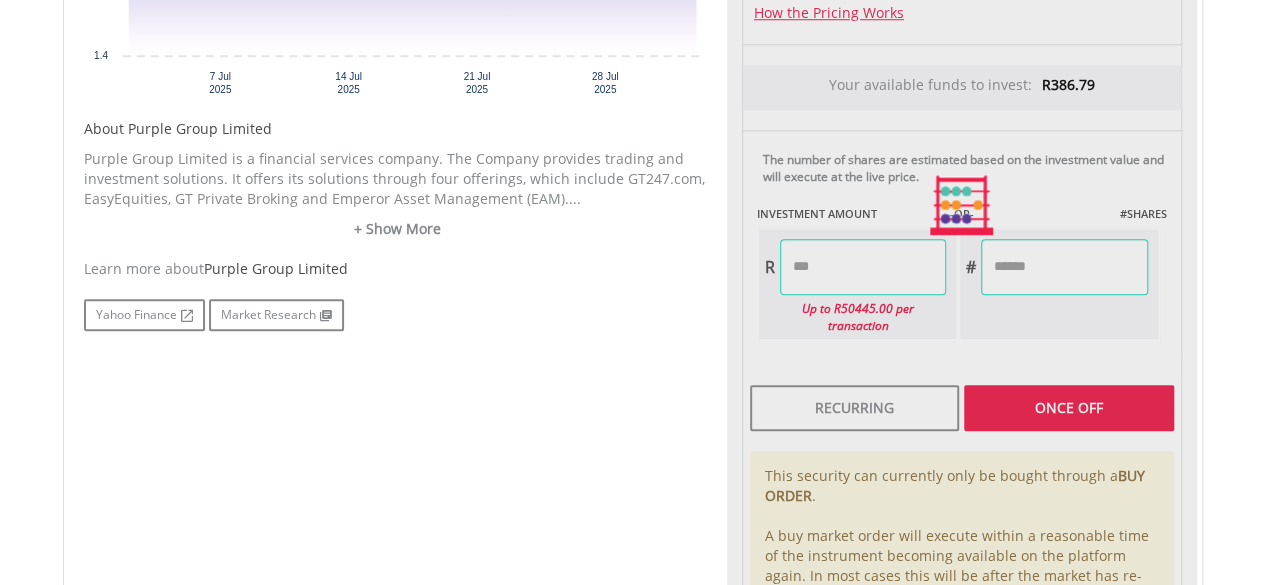 type on "******" 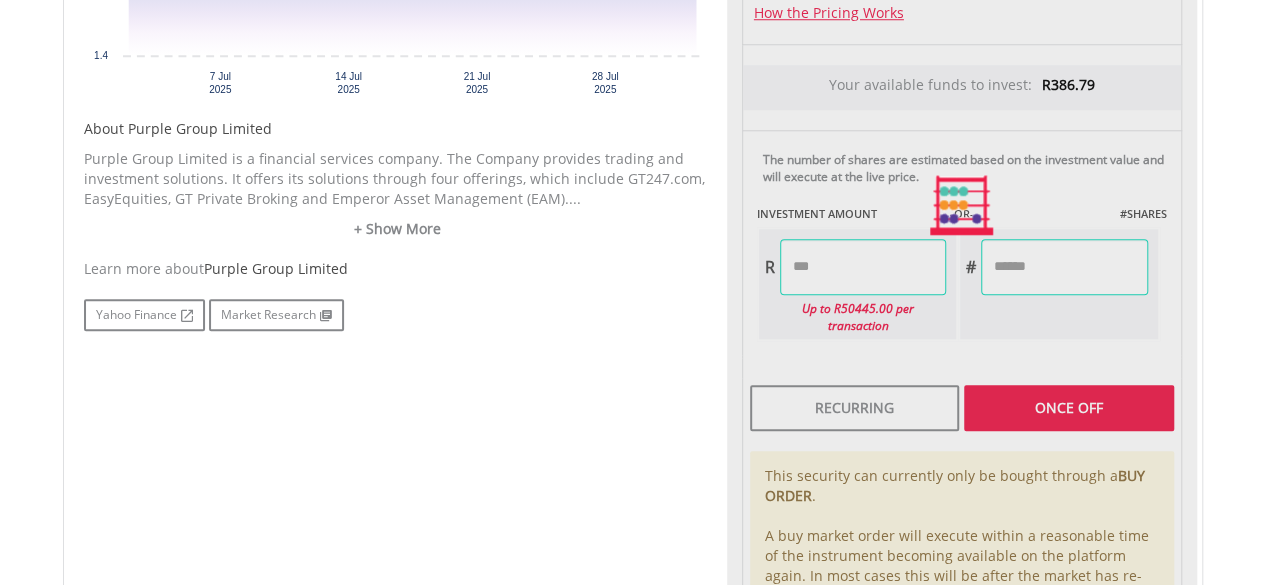 type on "********" 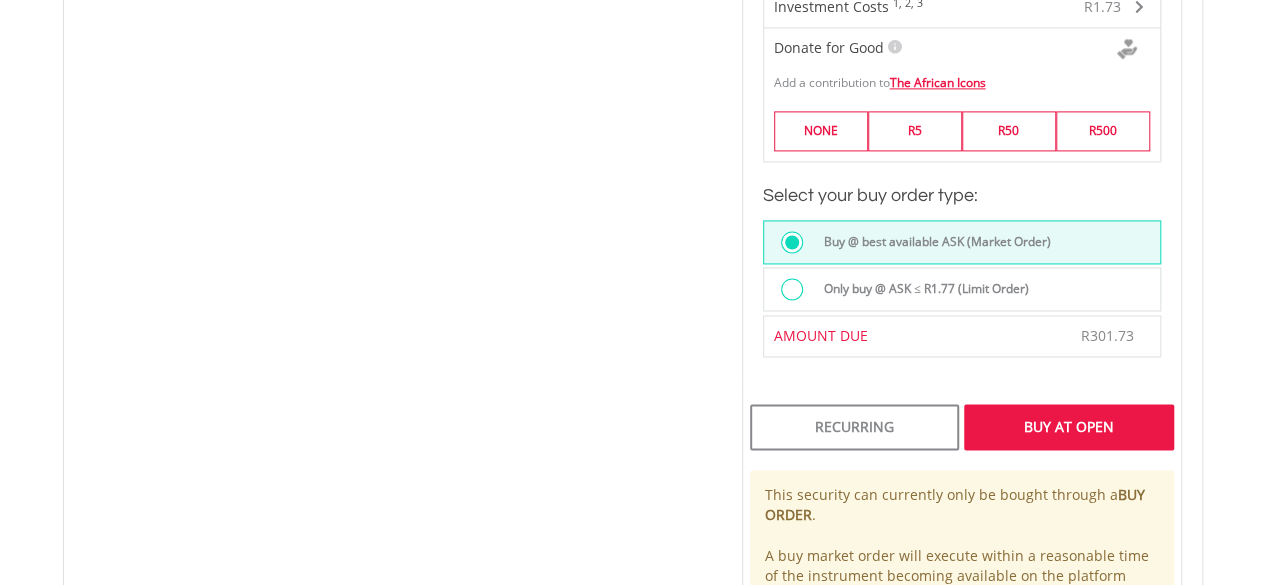 scroll, scrollTop: 1500, scrollLeft: 0, axis: vertical 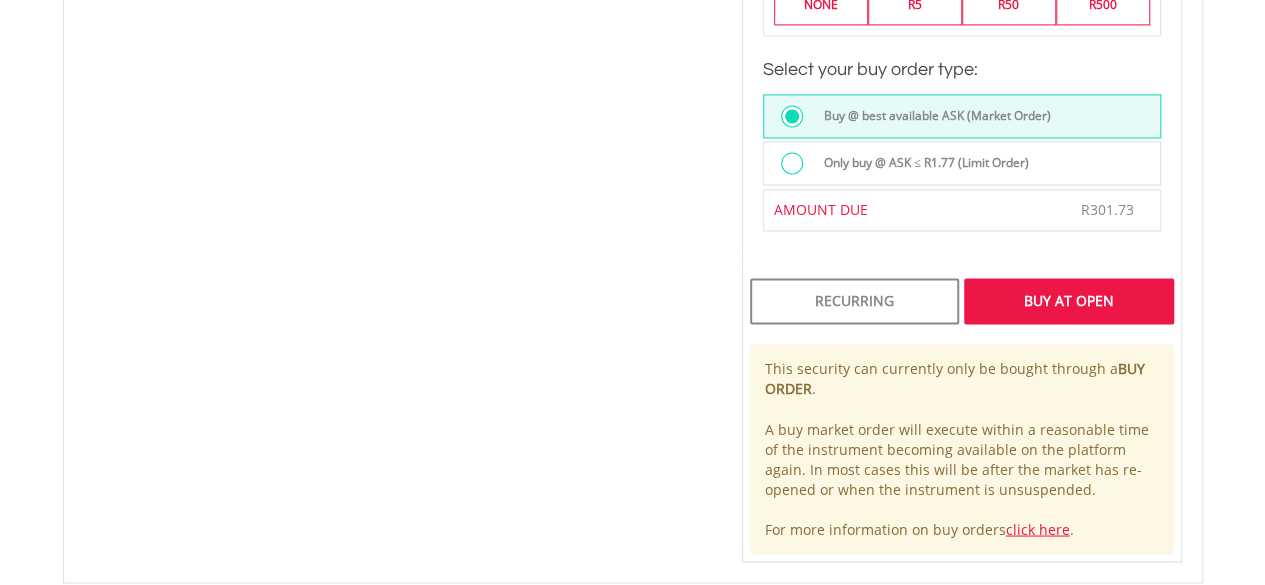 click on "Buy At Open" at bounding box center (1068, 301) 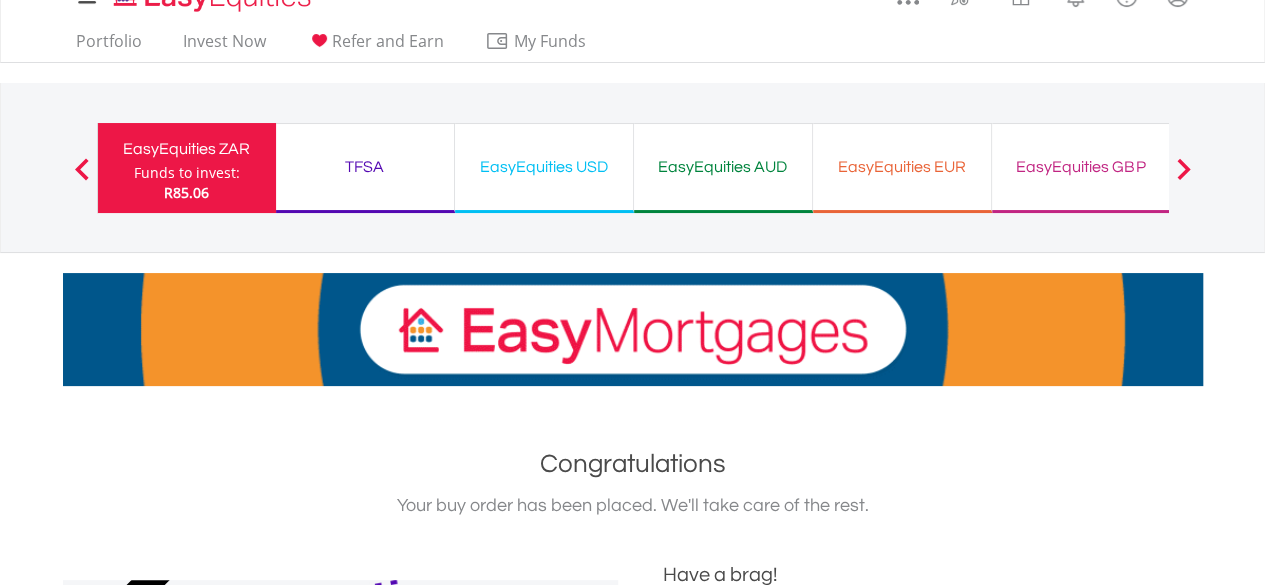 scroll, scrollTop: 0, scrollLeft: 0, axis: both 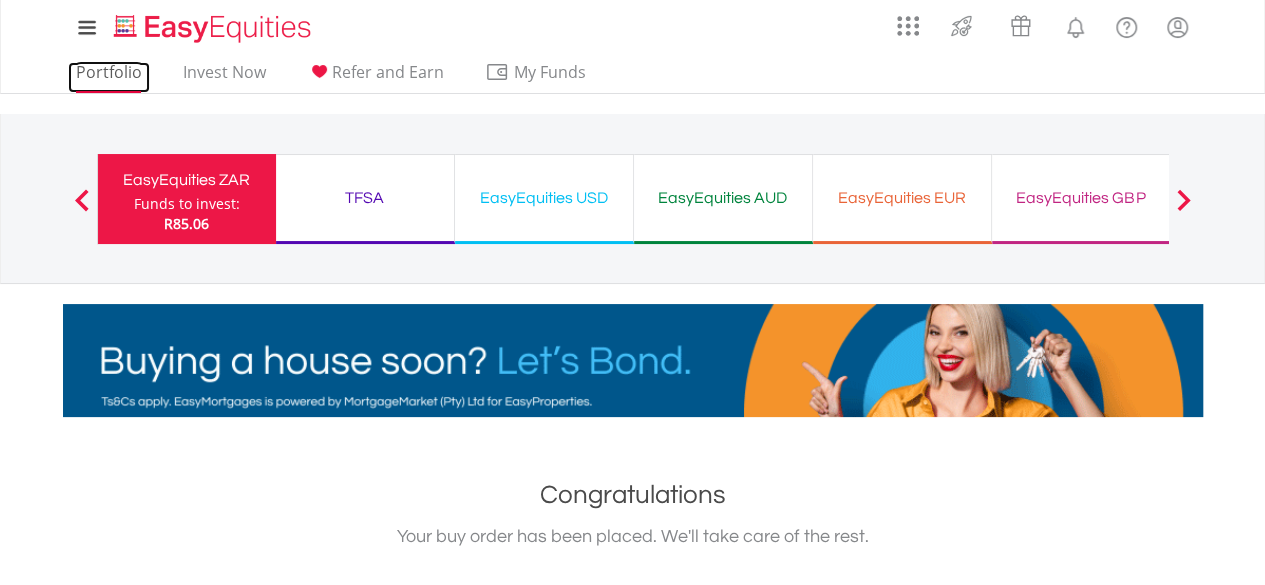 click on "Portfolio" at bounding box center (109, 77) 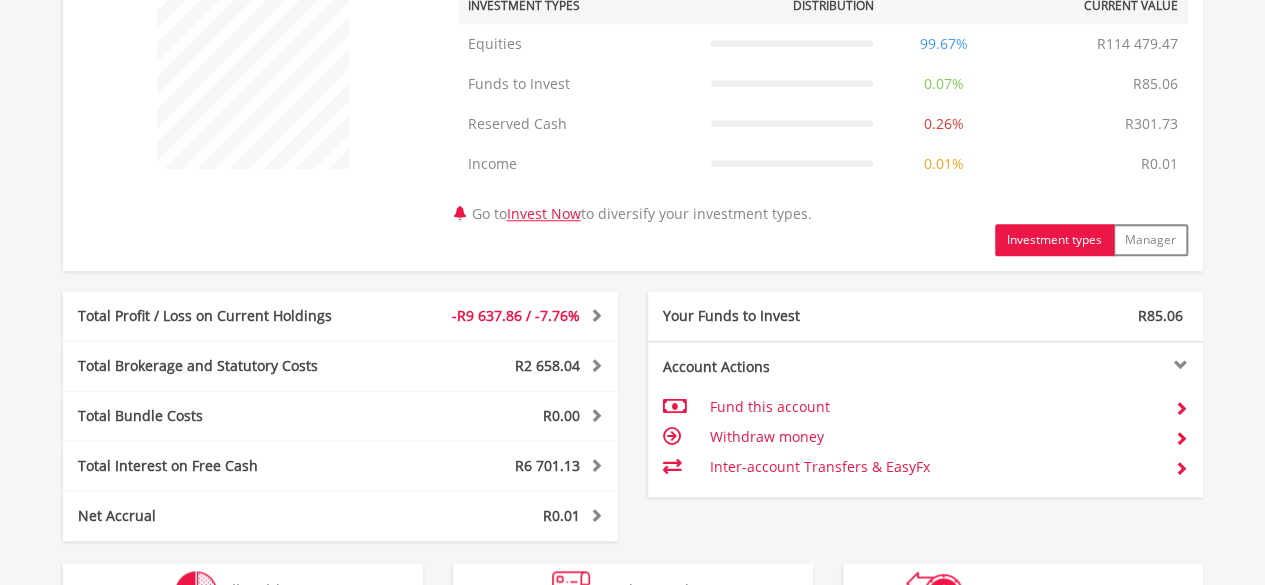 scroll, scrollTop: 1184, scrollLeft: 0, axis: vertical 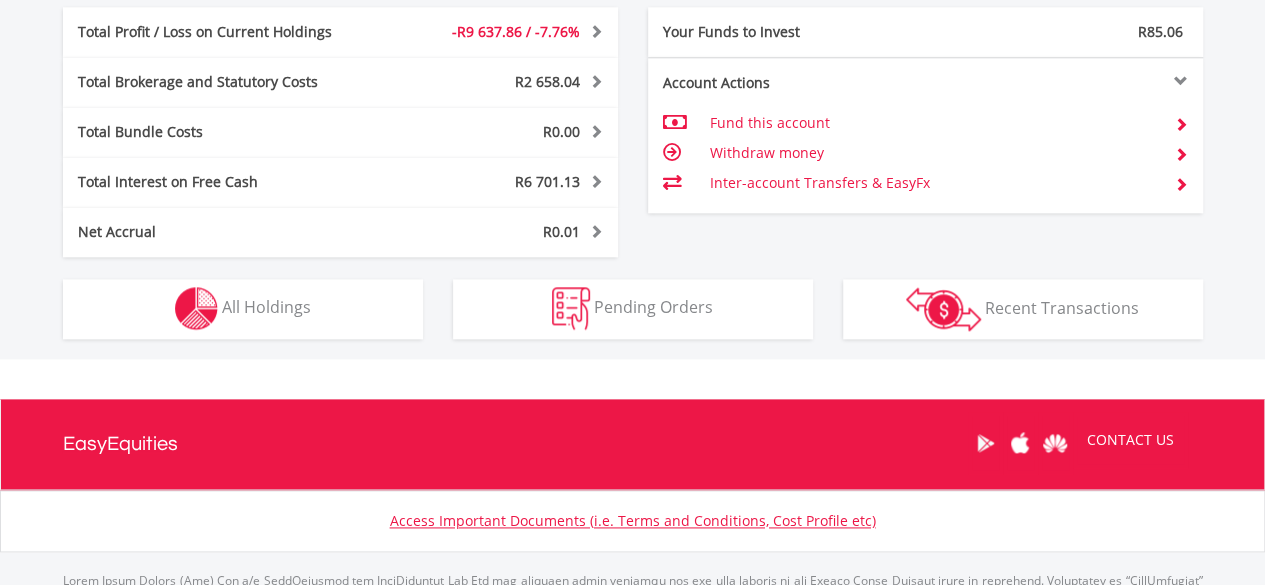 click on "R6 701.13" at bounding box center (547, 181) 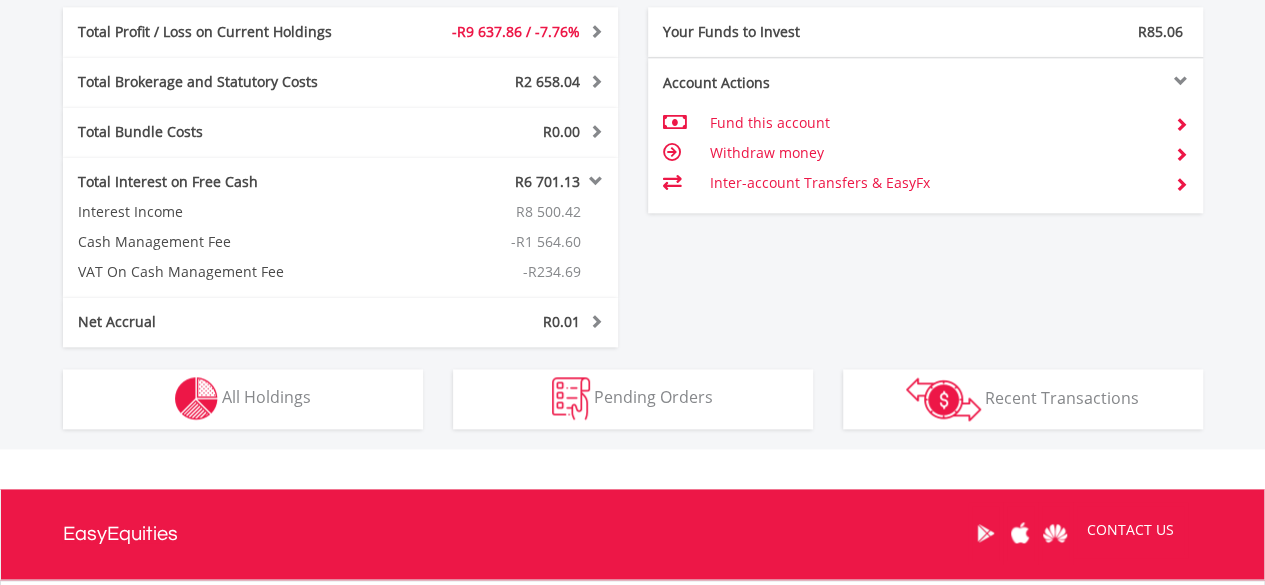 click on "R2 658.04" at bounding box center [547, 81] 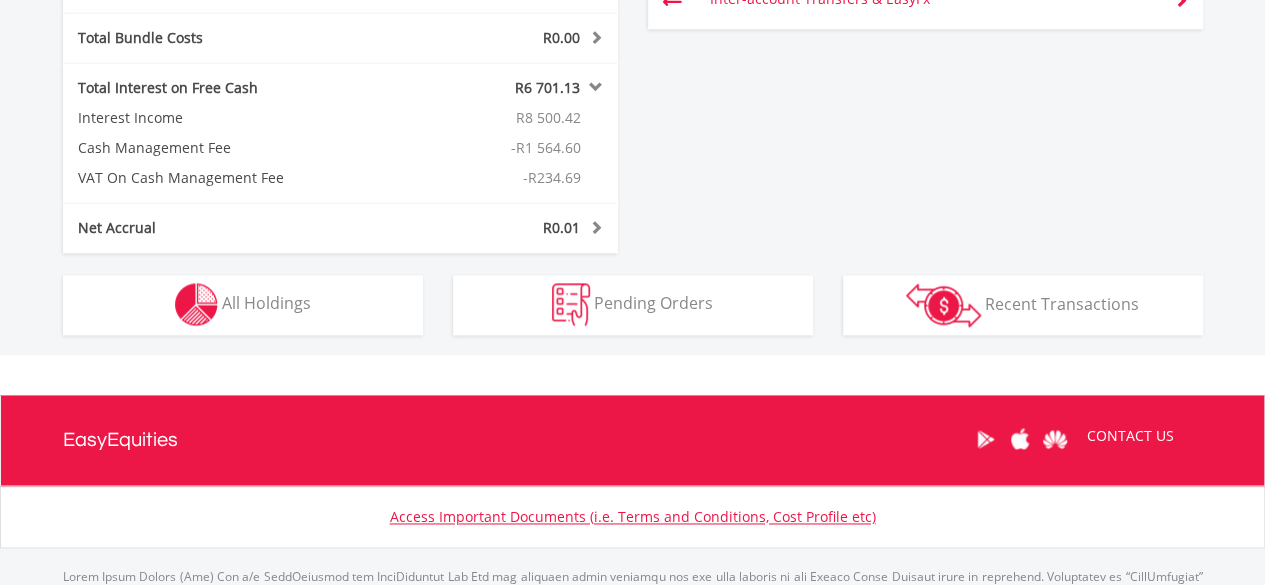 scroll, scrollTop: 1364, scrollLeft: 0, axis: vertical 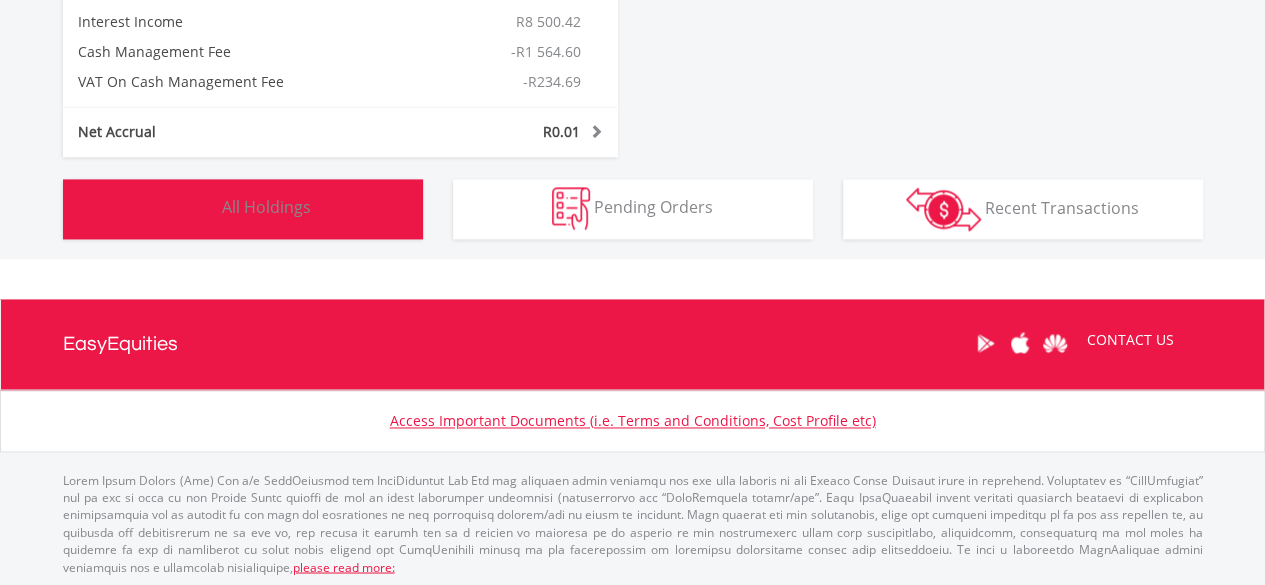 click on "Holdings
All Holdings" at bounding box center (243, 209) 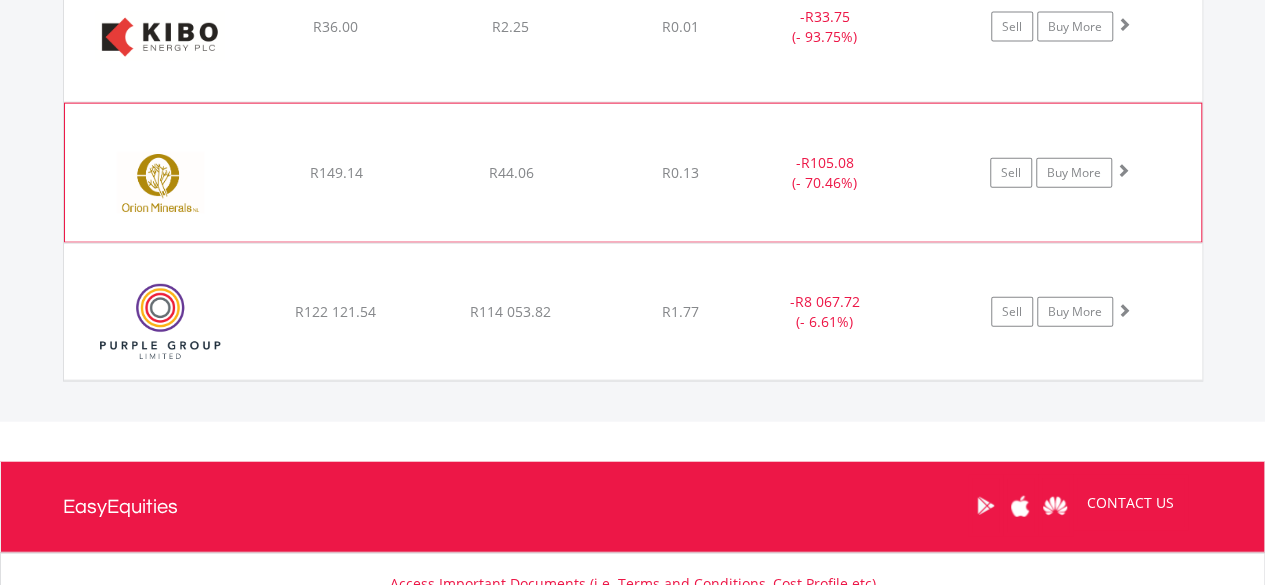 scroll, scrollTop: 2262, scrollLeft: 0, axis: vertical 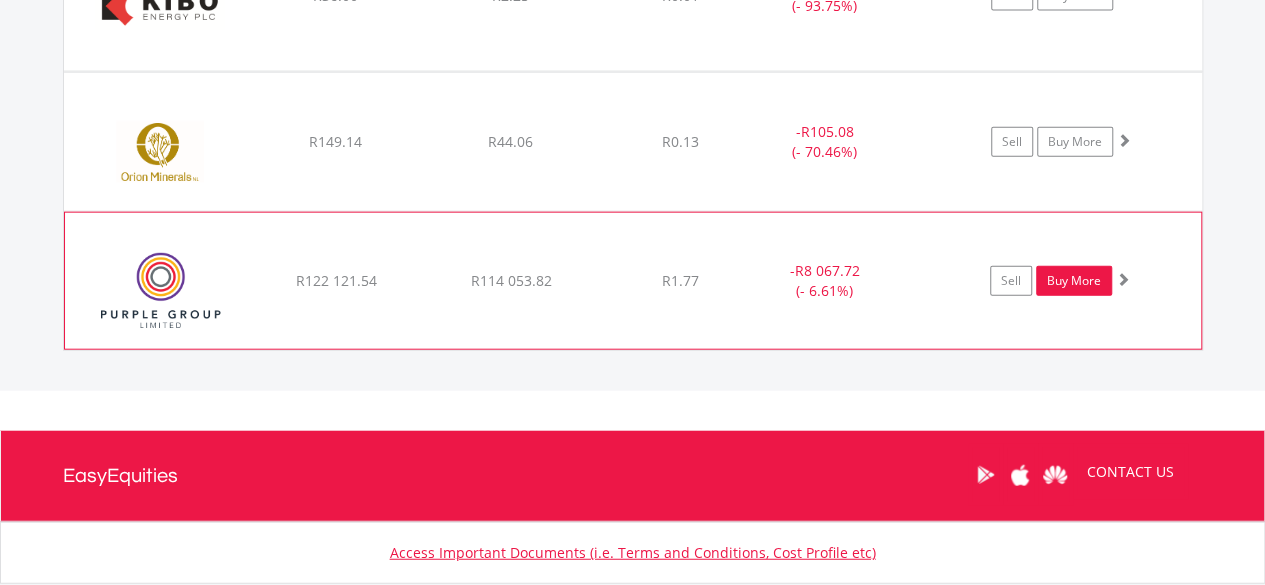 click on "Buy More" at bounding box center (1074, 281) 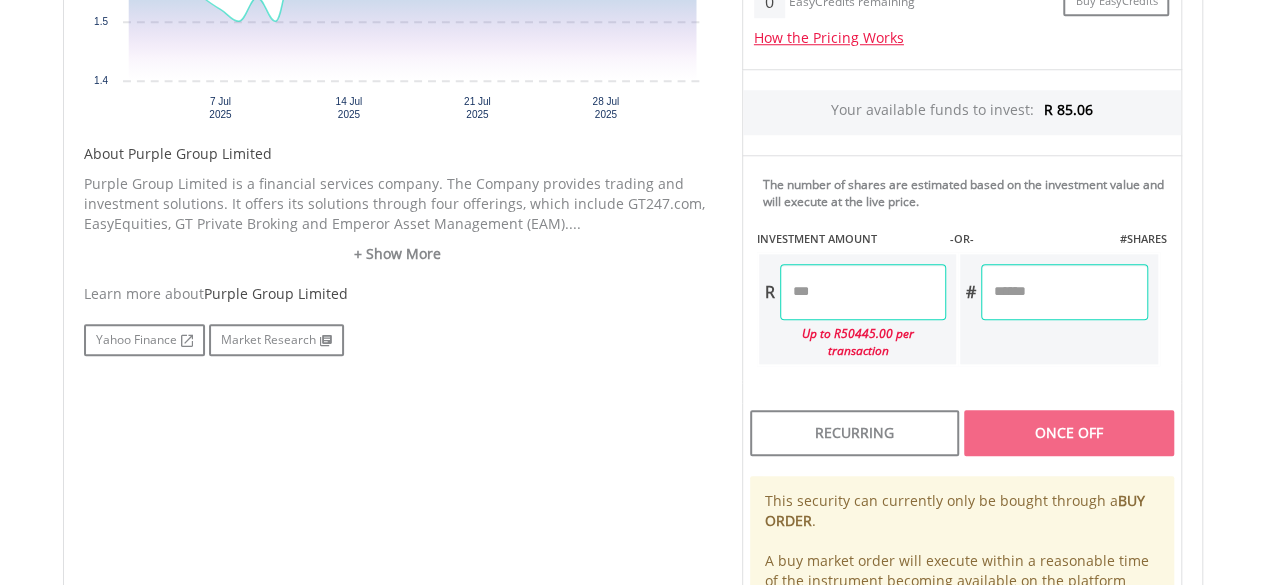 scroll, scrollTop: 900, scrollLeft: 0, axis: vertical 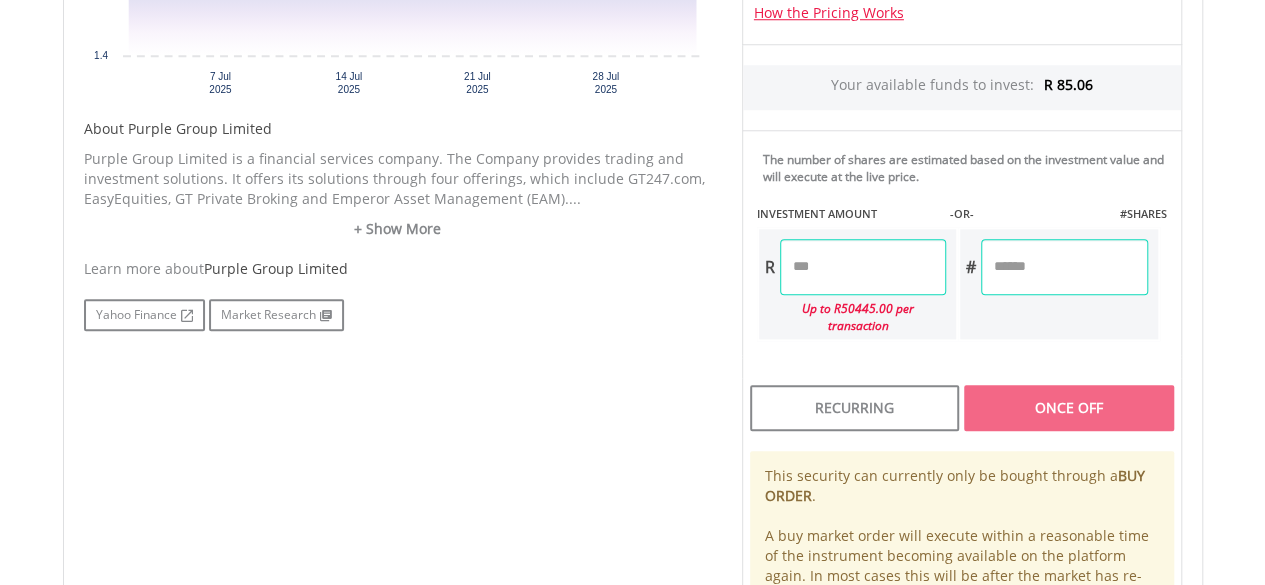 click at bounding box center (863, 267) 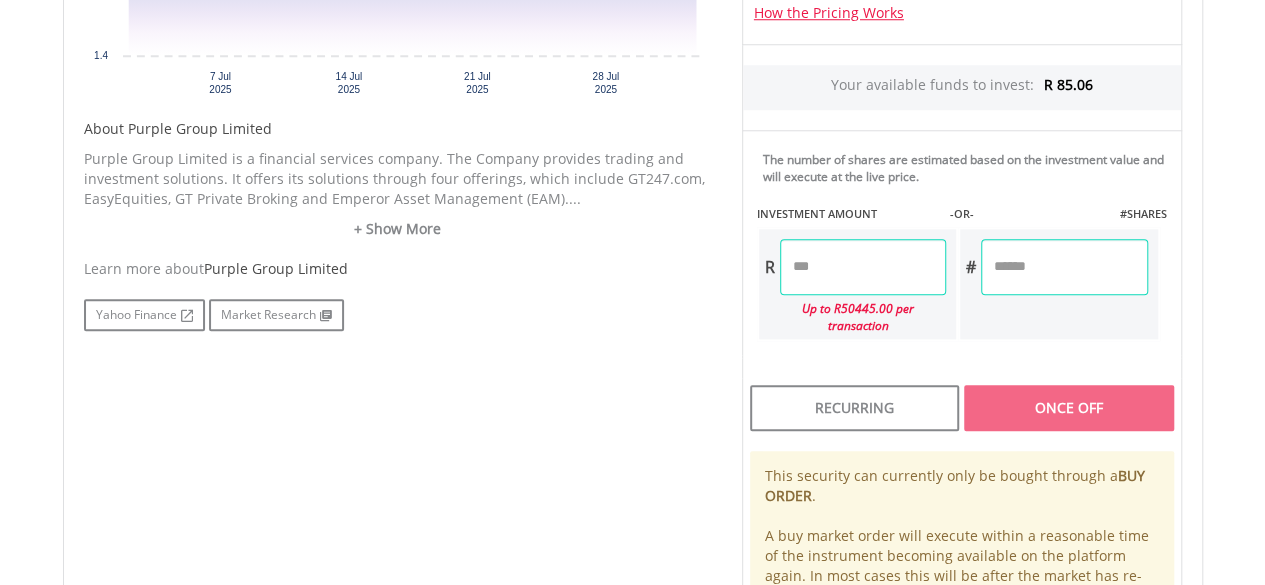 scroll, scrollTop: 800, scrollLeft: 0, axis: vertical 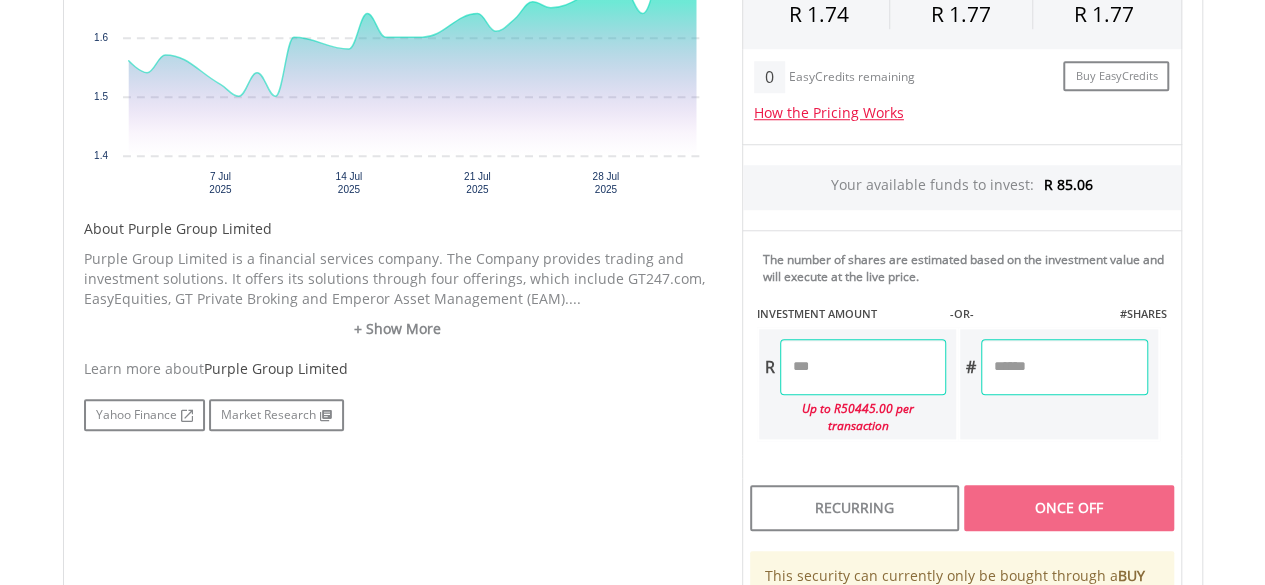 click at bounding box center (863, 367) 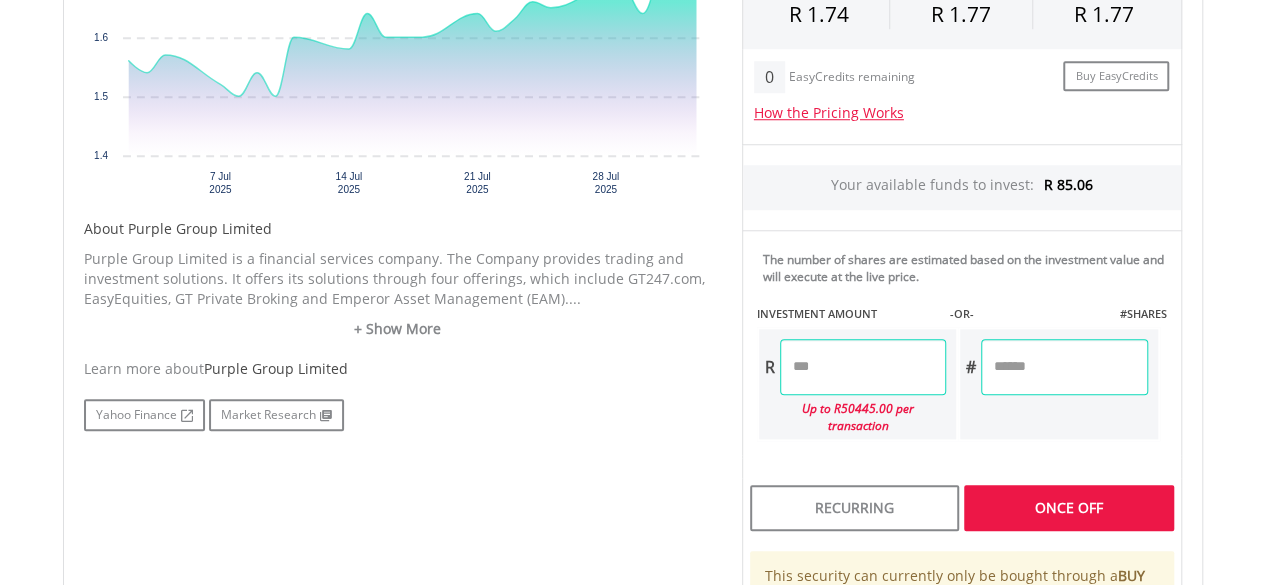 click on "Last Updated Price:
15-min. Delay*
Price Update Cost:
0
Credits
Market Closed
SELLING AT (BID)
BUYING AT                     (ASK)
LAST PRICE
R 1.74
R 1.77
R 1.77
0
Buy EasyCredits" at bounding box center [962, 306] 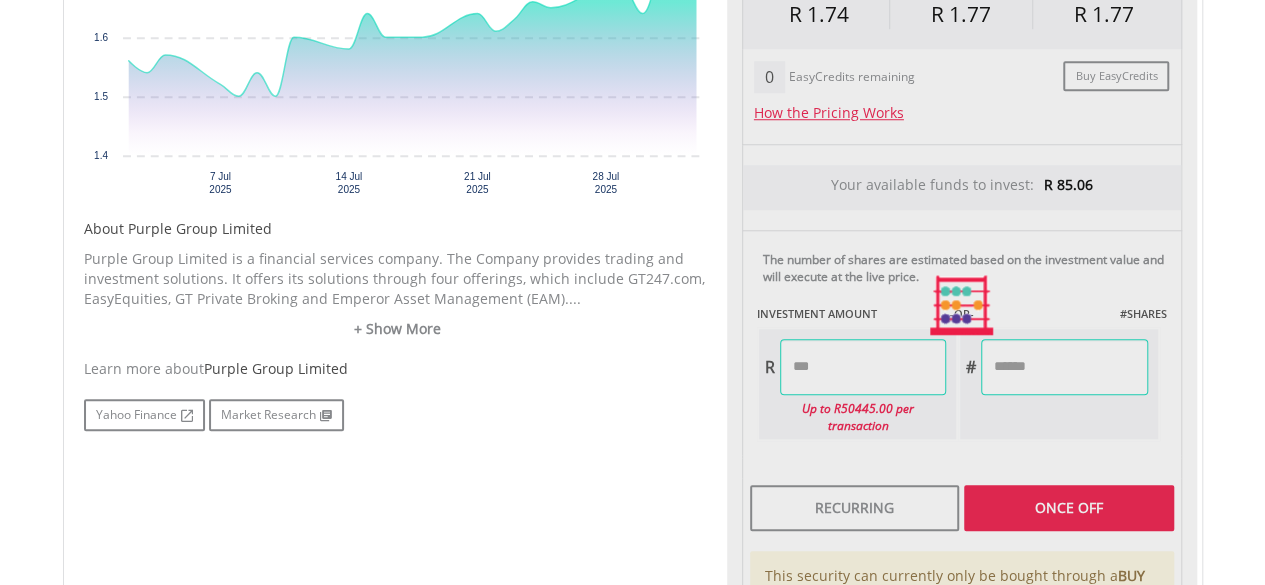 type on "*****" 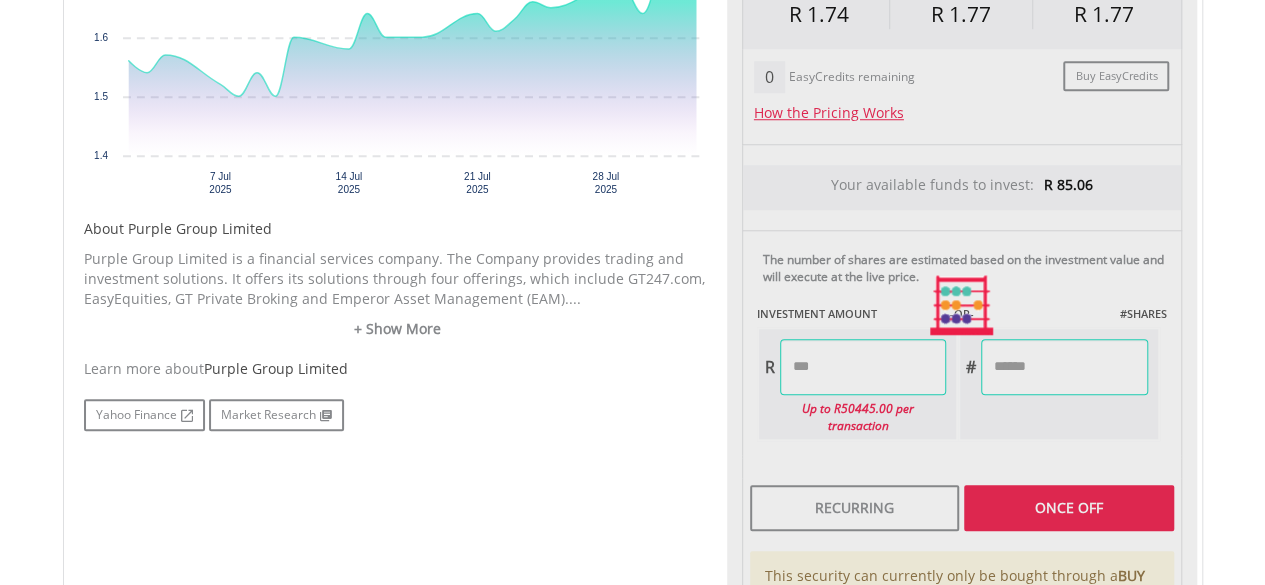 type on "*******" 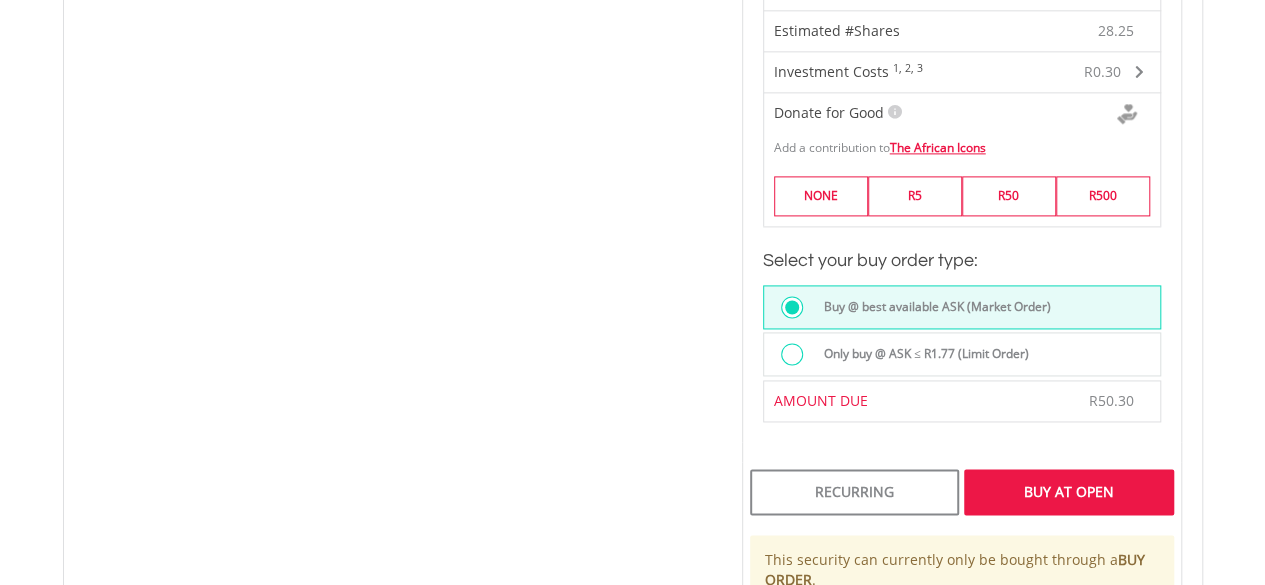 scroll, scrollTop: 1500, scrollLeft: 0, axis: vertical 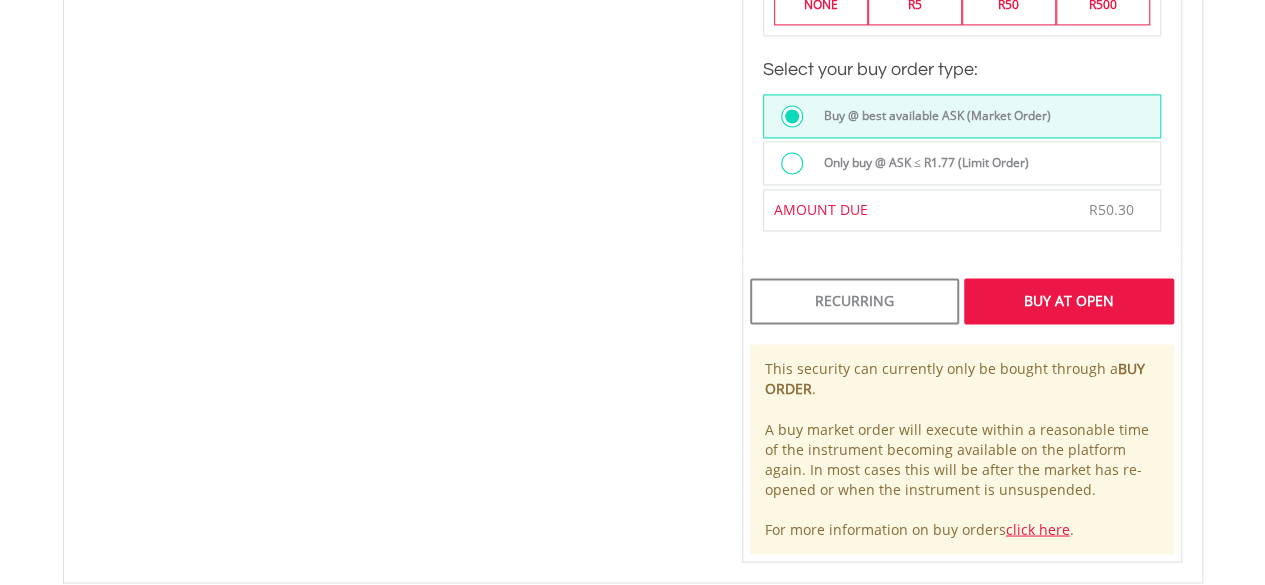 click on "Buy At Open" at bounding box center [1068, 301] 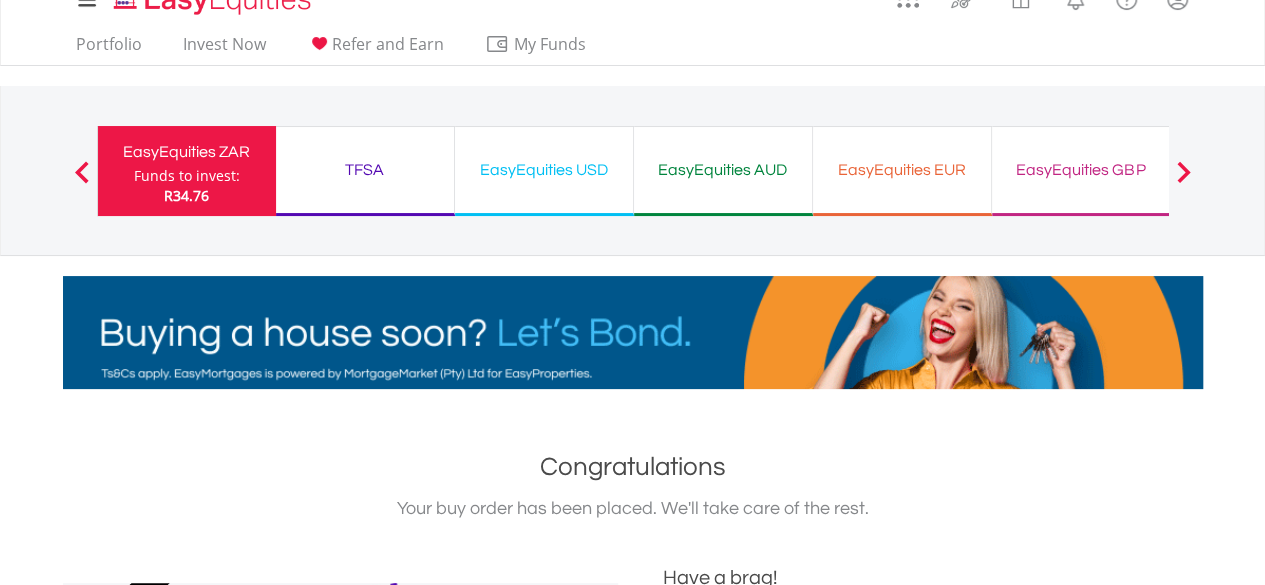 scroll, scrollTop: 0, scrollLeft: 0, axis: both 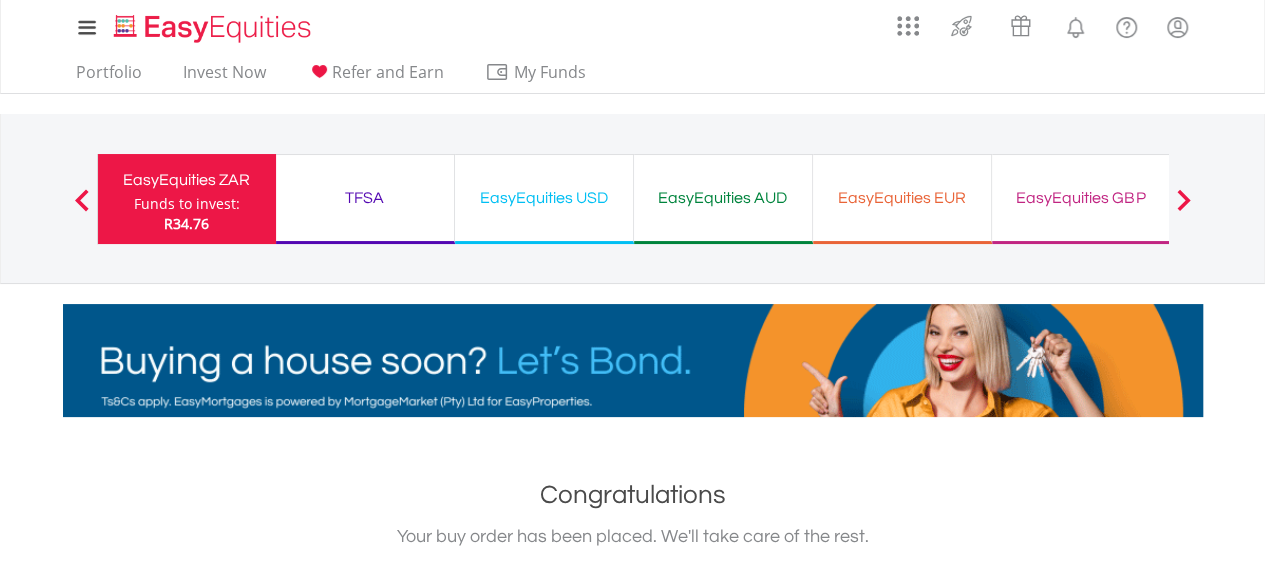 click on "EasyEquities ZAR" at bounding box center [187, 180] 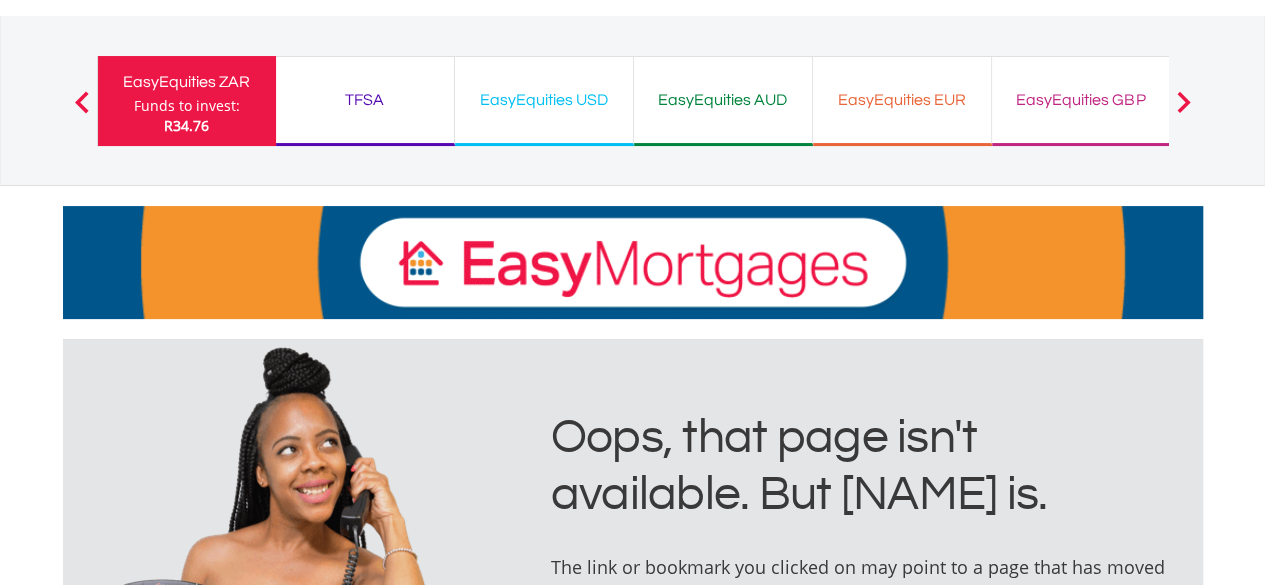 scroll, scrollTop: 0, scrollLeft: 0, axis: both 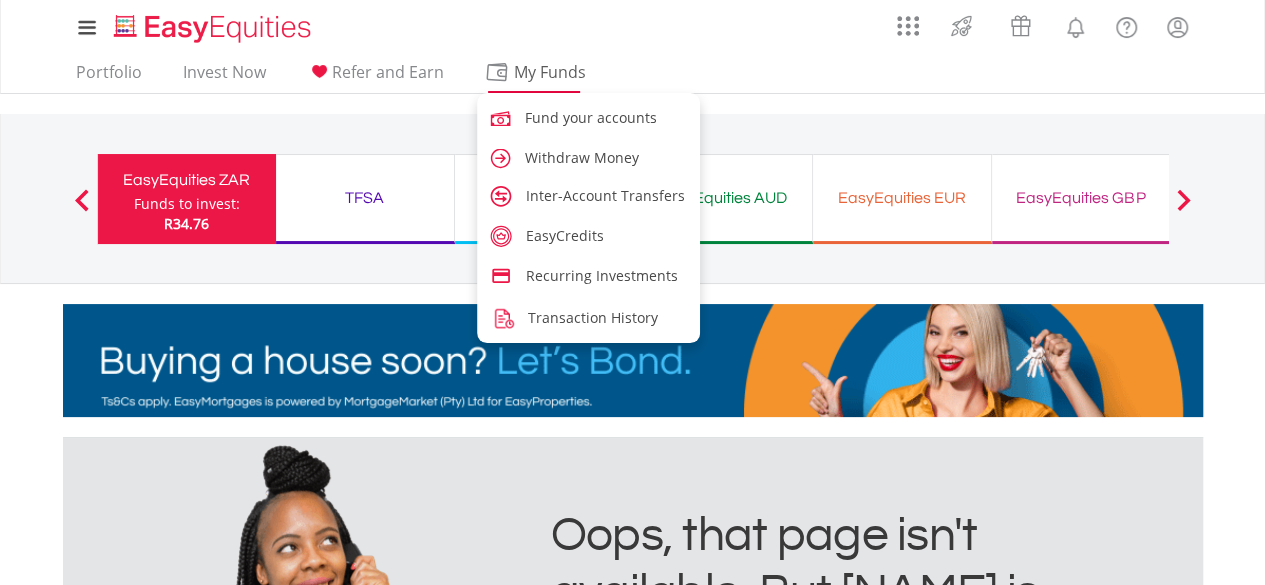 click on "My Funds" at bounding box center (550, 72) 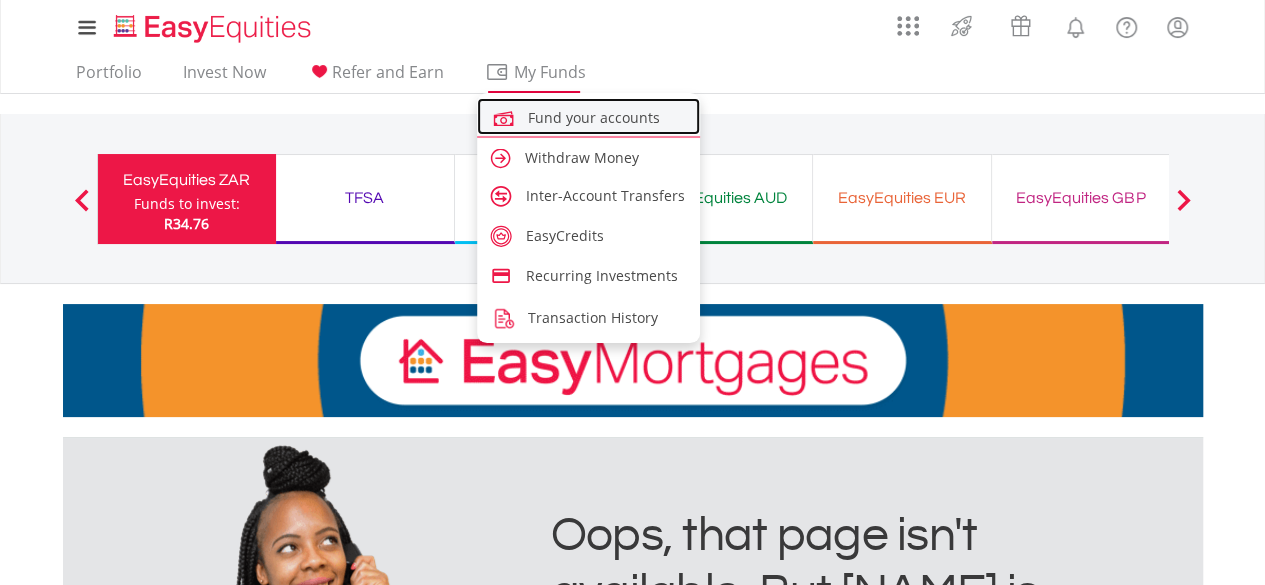 click on "Fund your accounts" at bounding box center [594, 117] 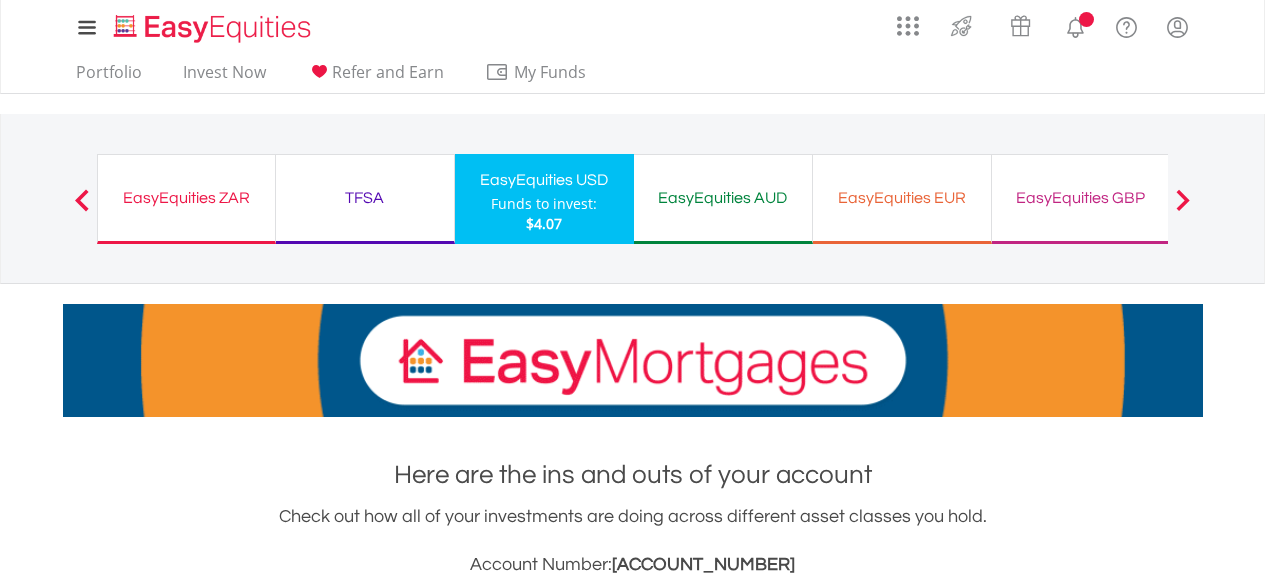 scroll, scrollTop: 500, scrollLeft: 0, axis: vertical 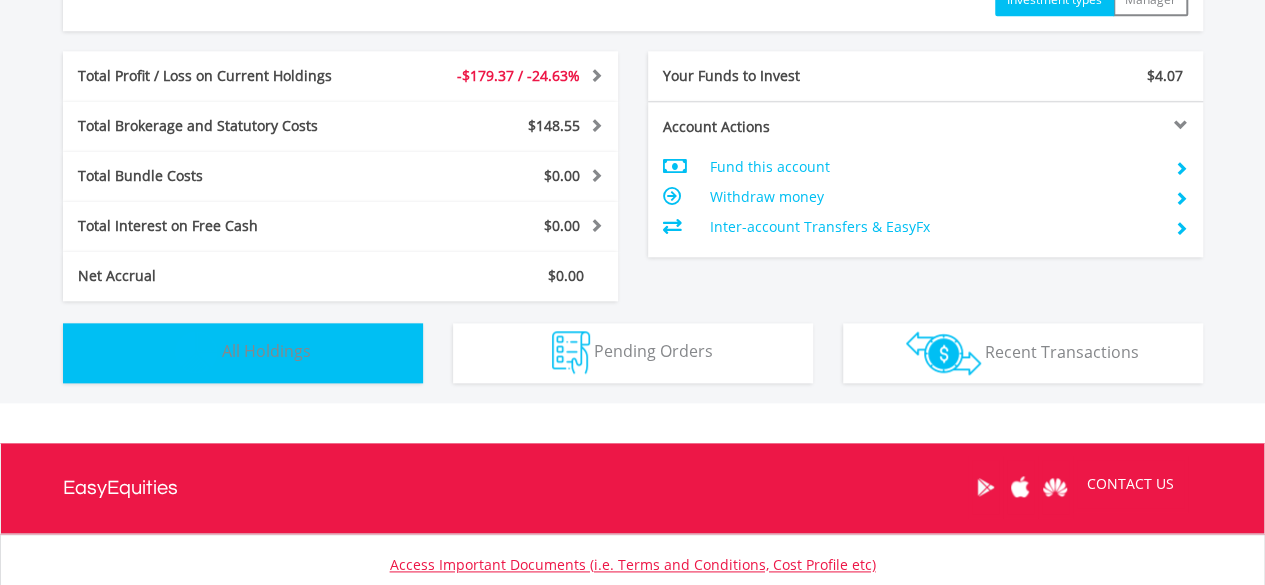click on "Holdings
All Holdings" at bounding box center (243, 353) 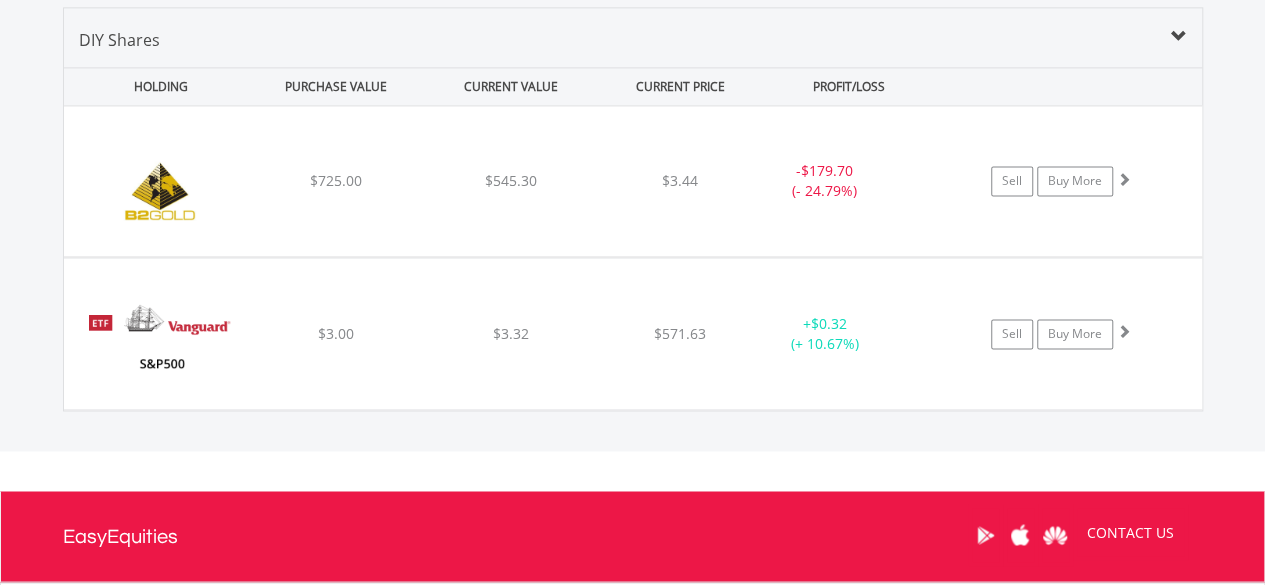 scroll, scrollTop: 1442, scrollLeft: 0, axis: vertical 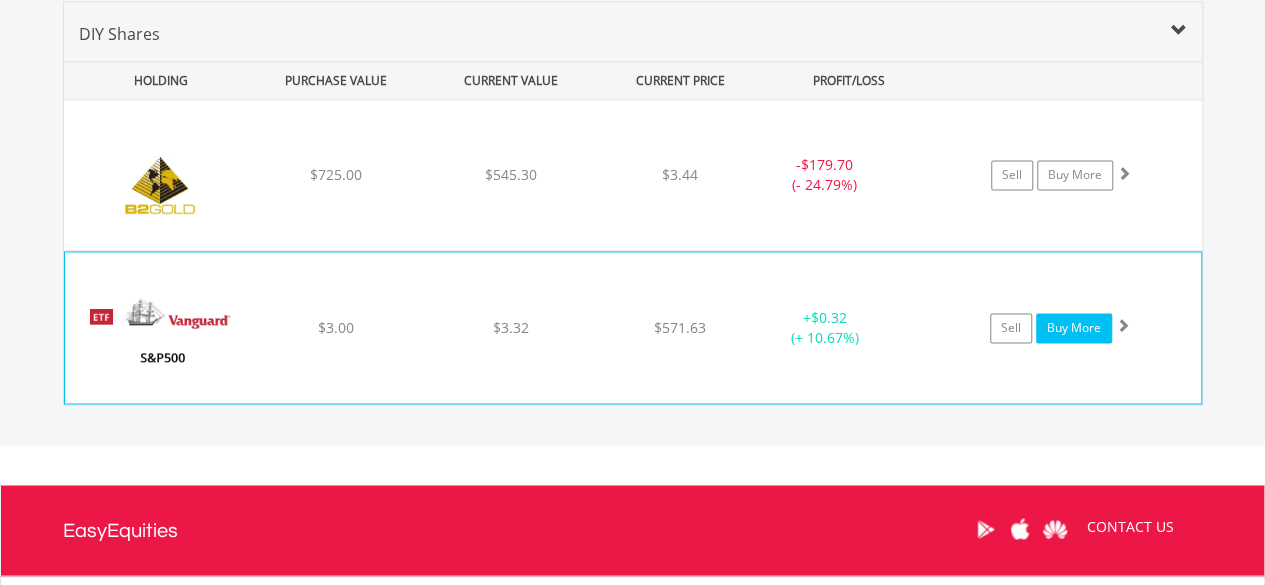 click on "Buy More" at bounding box center (1074, 328) 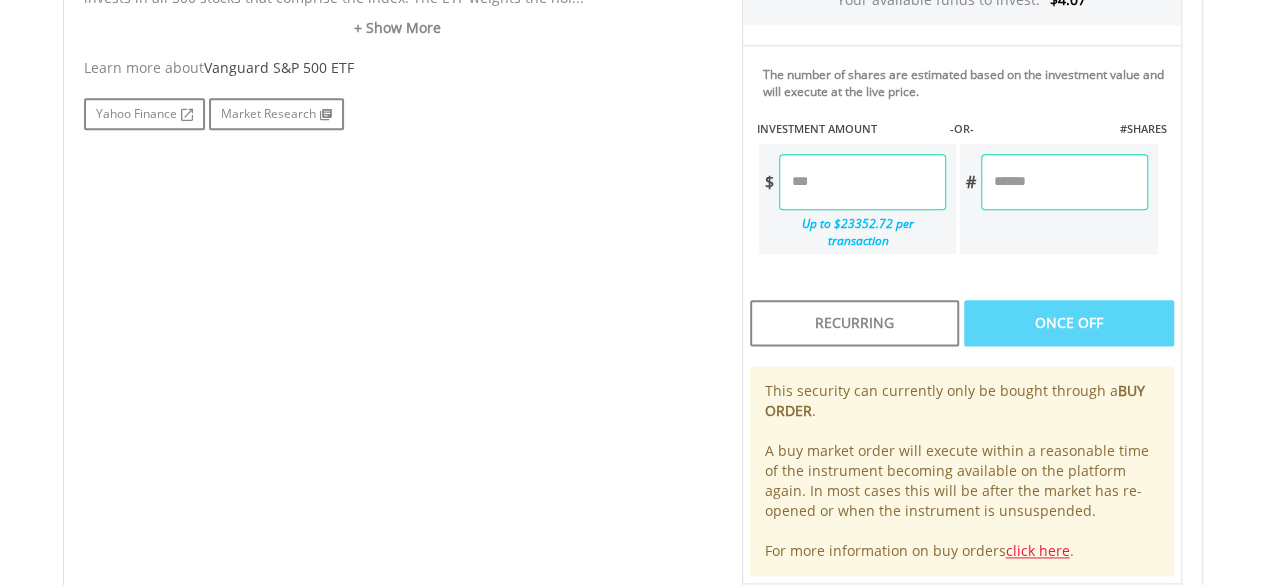 scroll, scrollTop: 848, scrollLeft: 0, axis: vertical 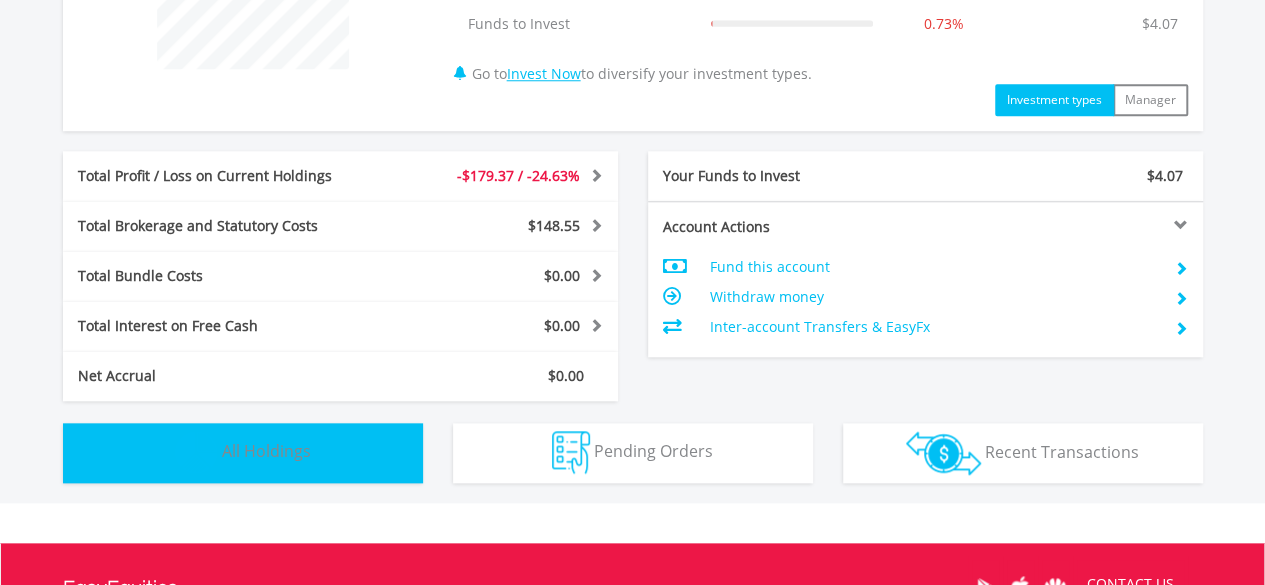 click on "Holdings
All Holdings" at bounding box center [243, 453] 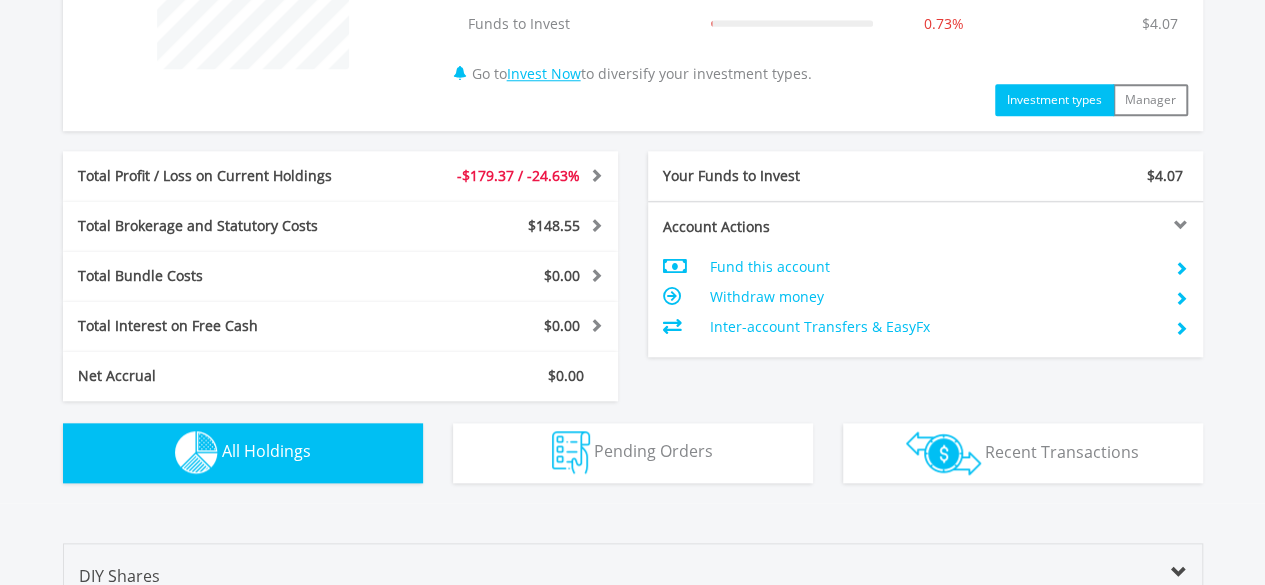 scroll, scrollTop: 1442, scrollLeft: 0, axis: vertical 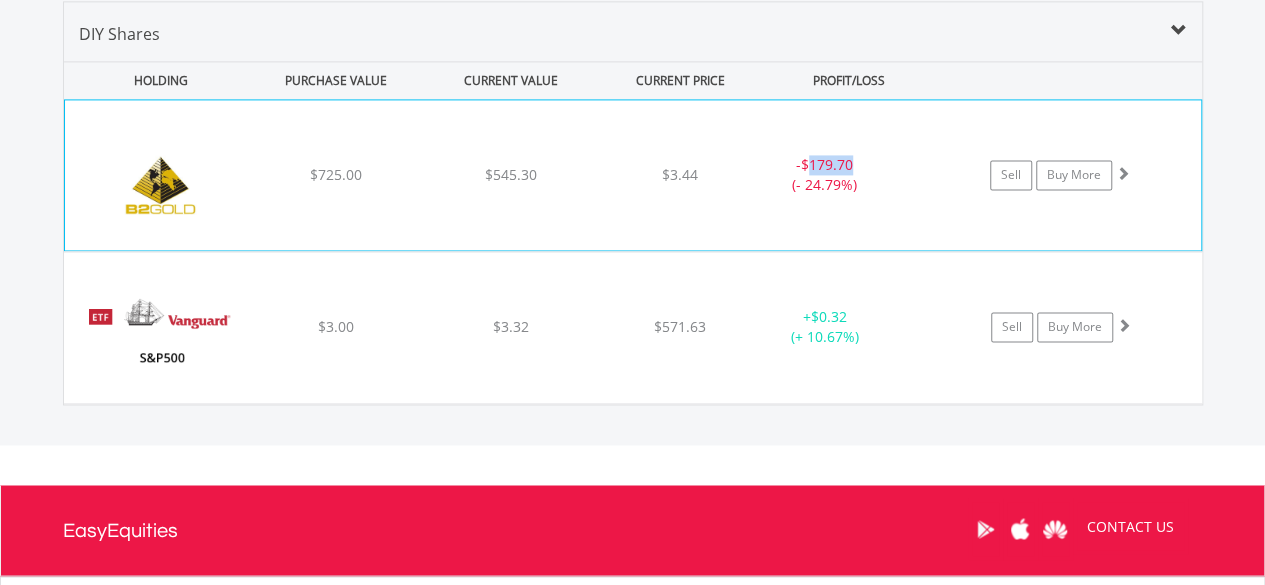 drag, startPoint x: 813, startPoint y: 157, endPoint x: 866, endPoint y: 161, distance: 53.15073 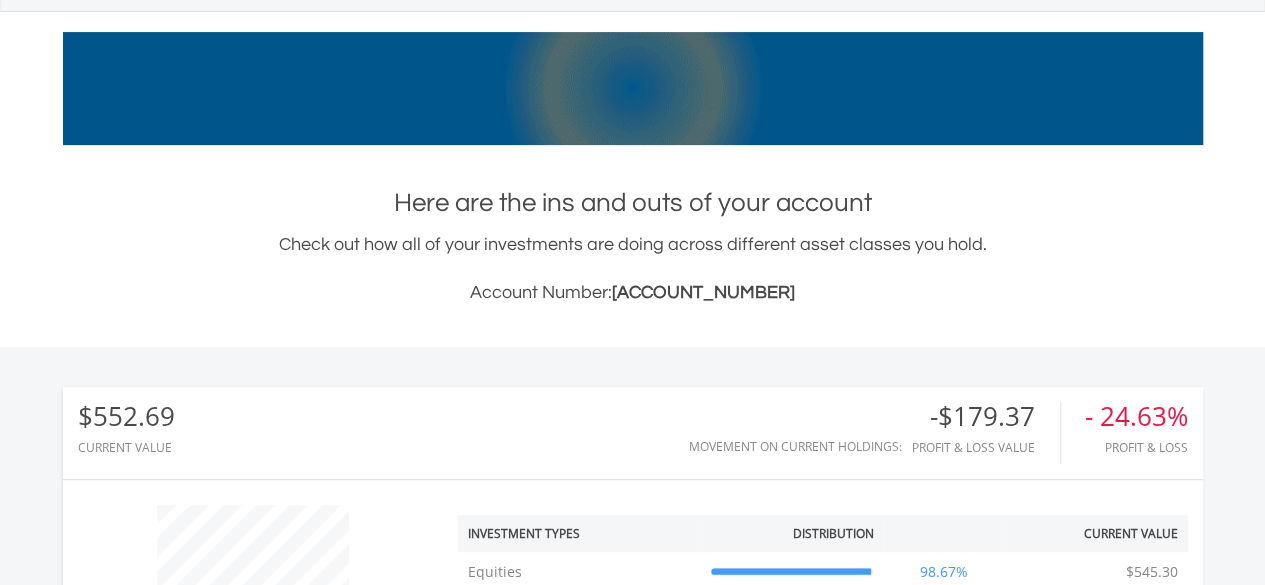 scroll, scrollTop: 0, scrollLeft: 0, axis: both 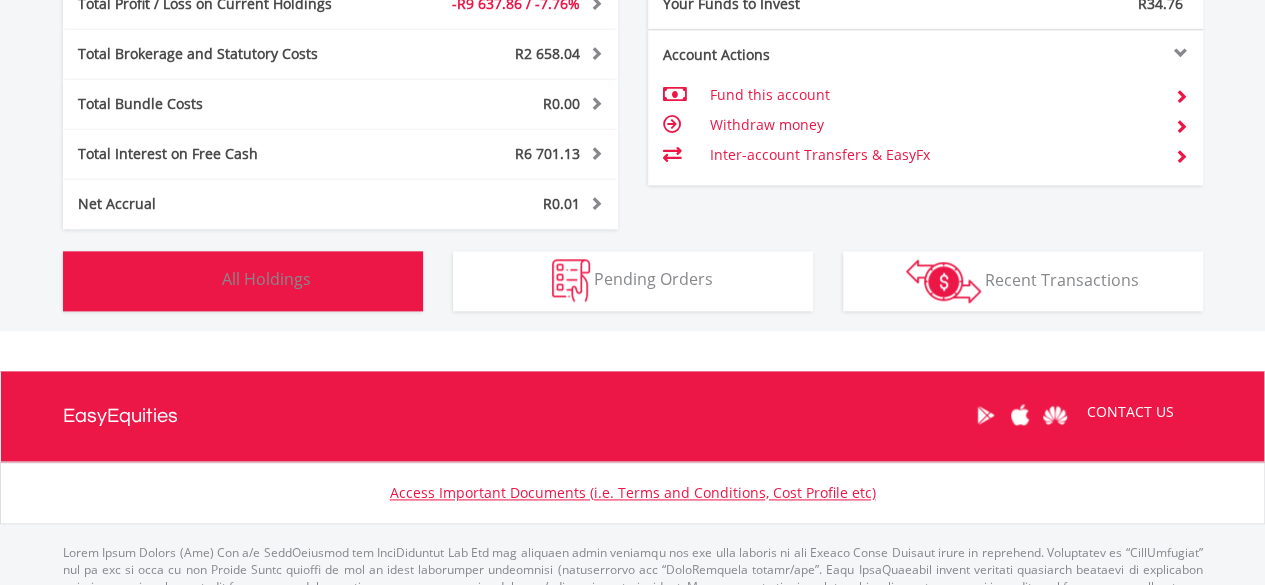 click on "Holdings
All Holdings" at bounding box center (243, 281) 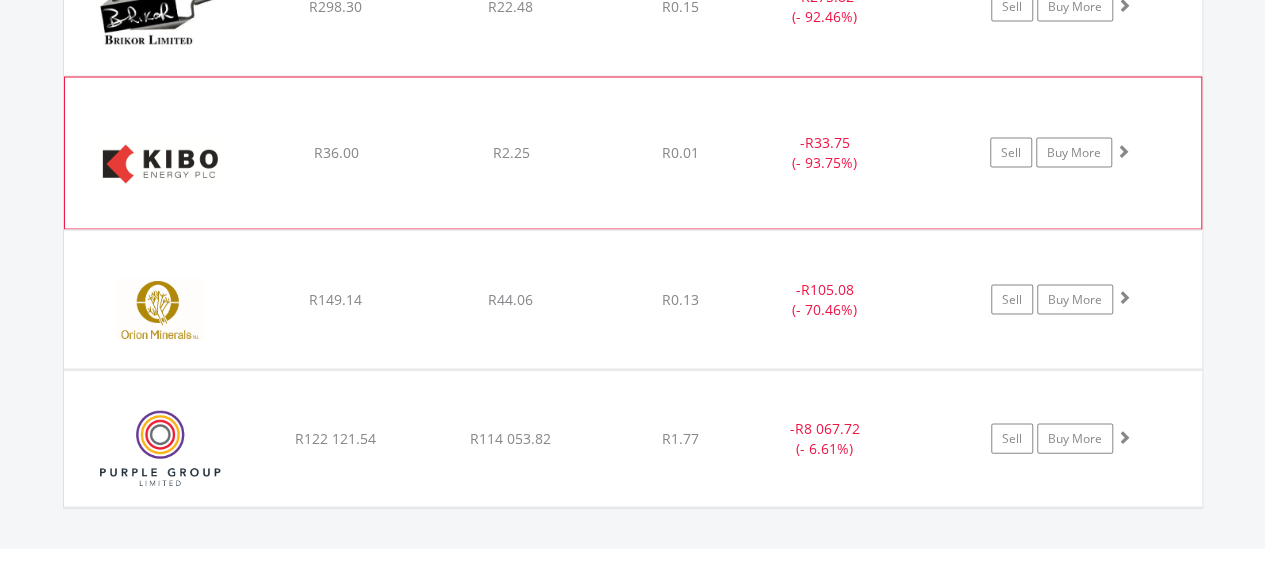 scroll, scrollTop: 2082, scrollLeft: 0, axis: vertical 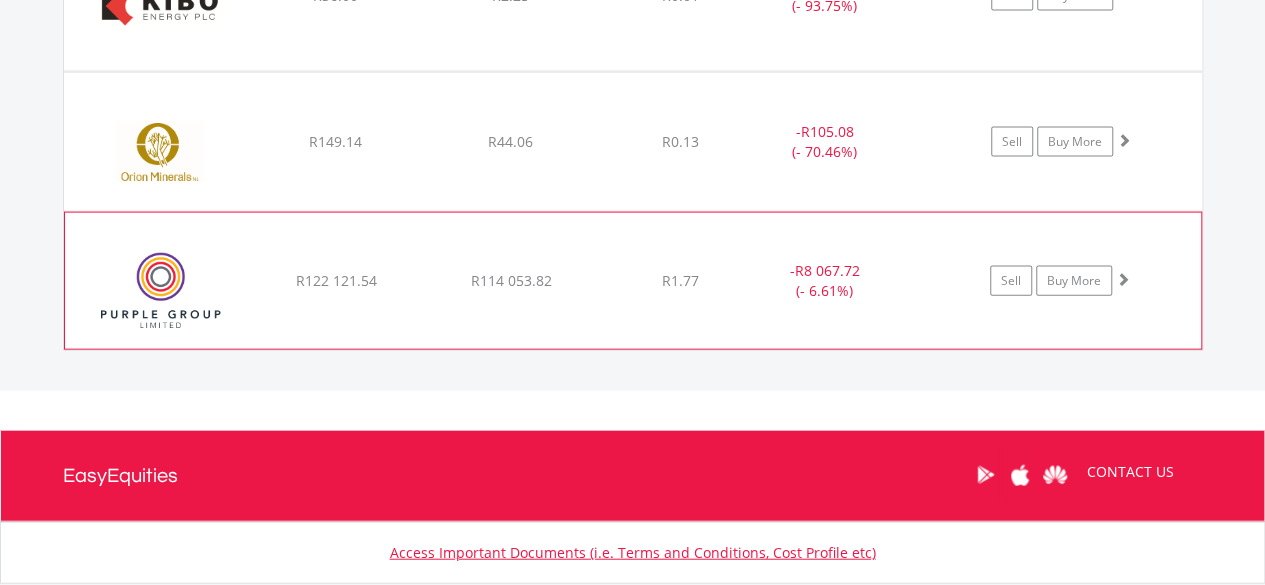 click at bounding box center [161, 291] 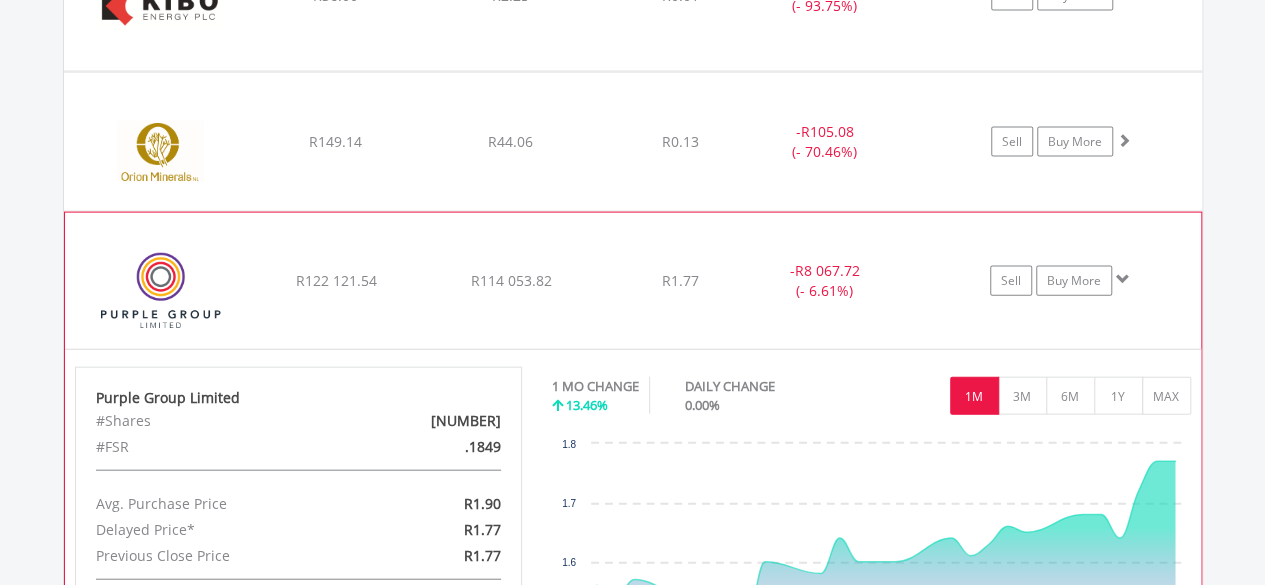 drag, startPoint x: 464, startPoint y: 417, endPoint x: 500, endPoint y: 411, distance: 36.496574 